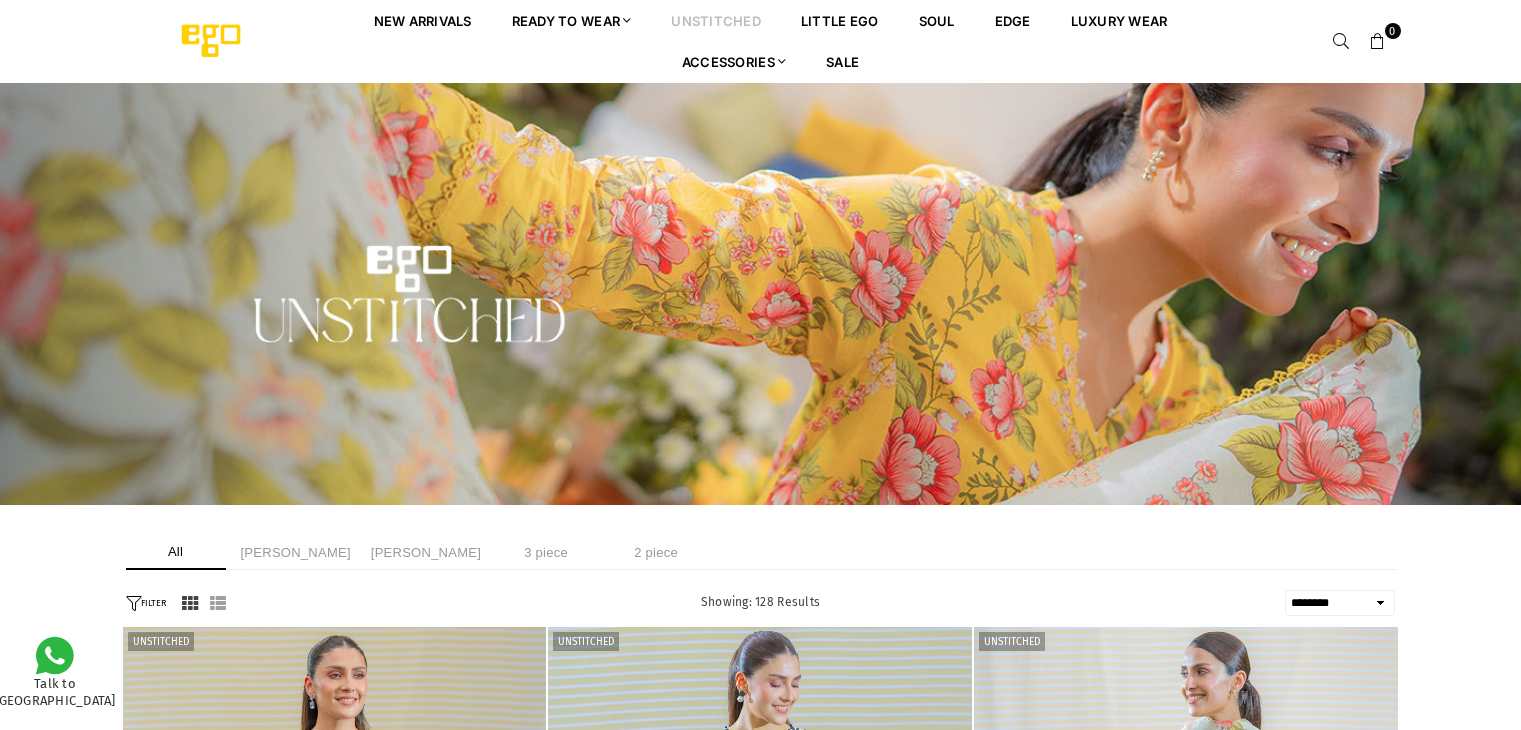 select on "******" 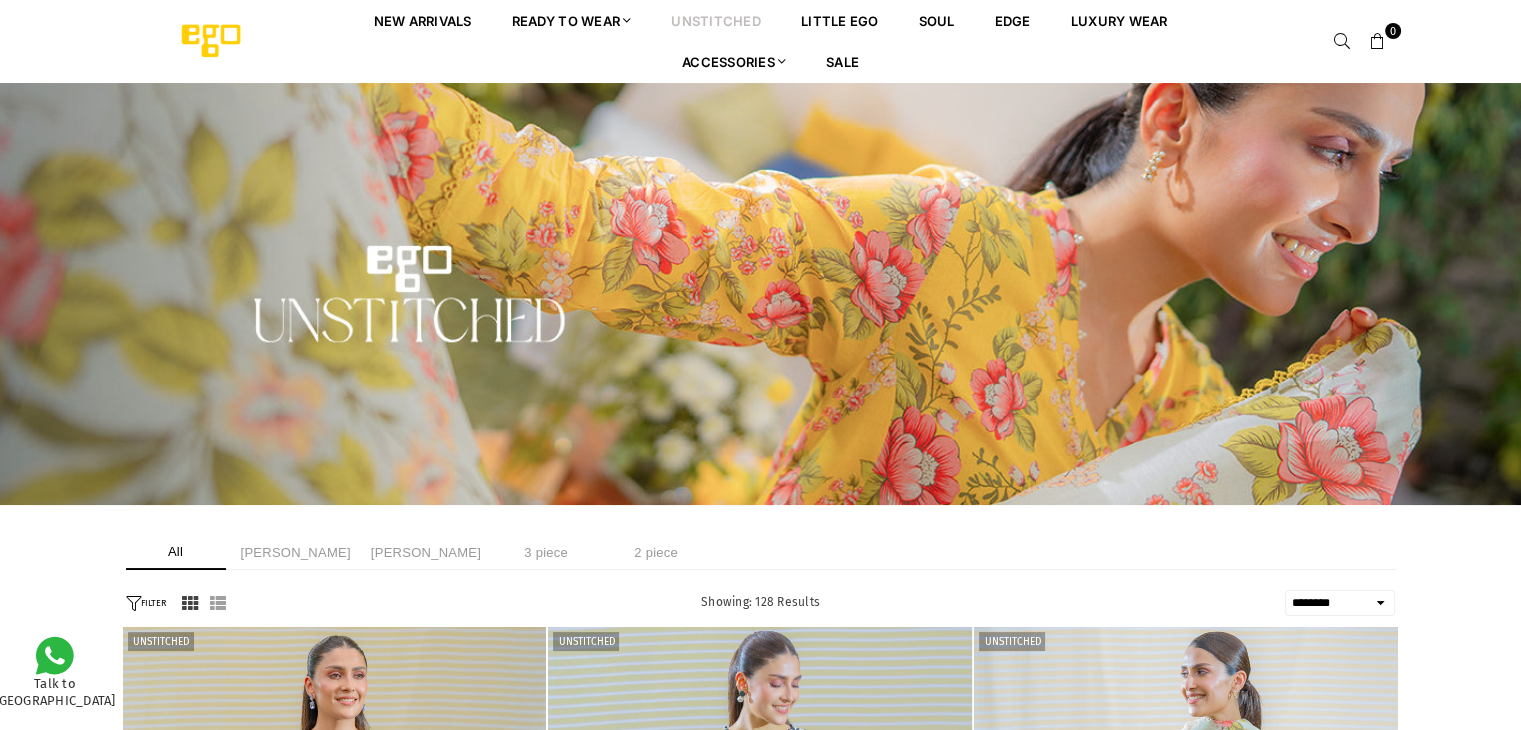 scroll, scrollTop: 0, scrollLeft: 0, axis: both 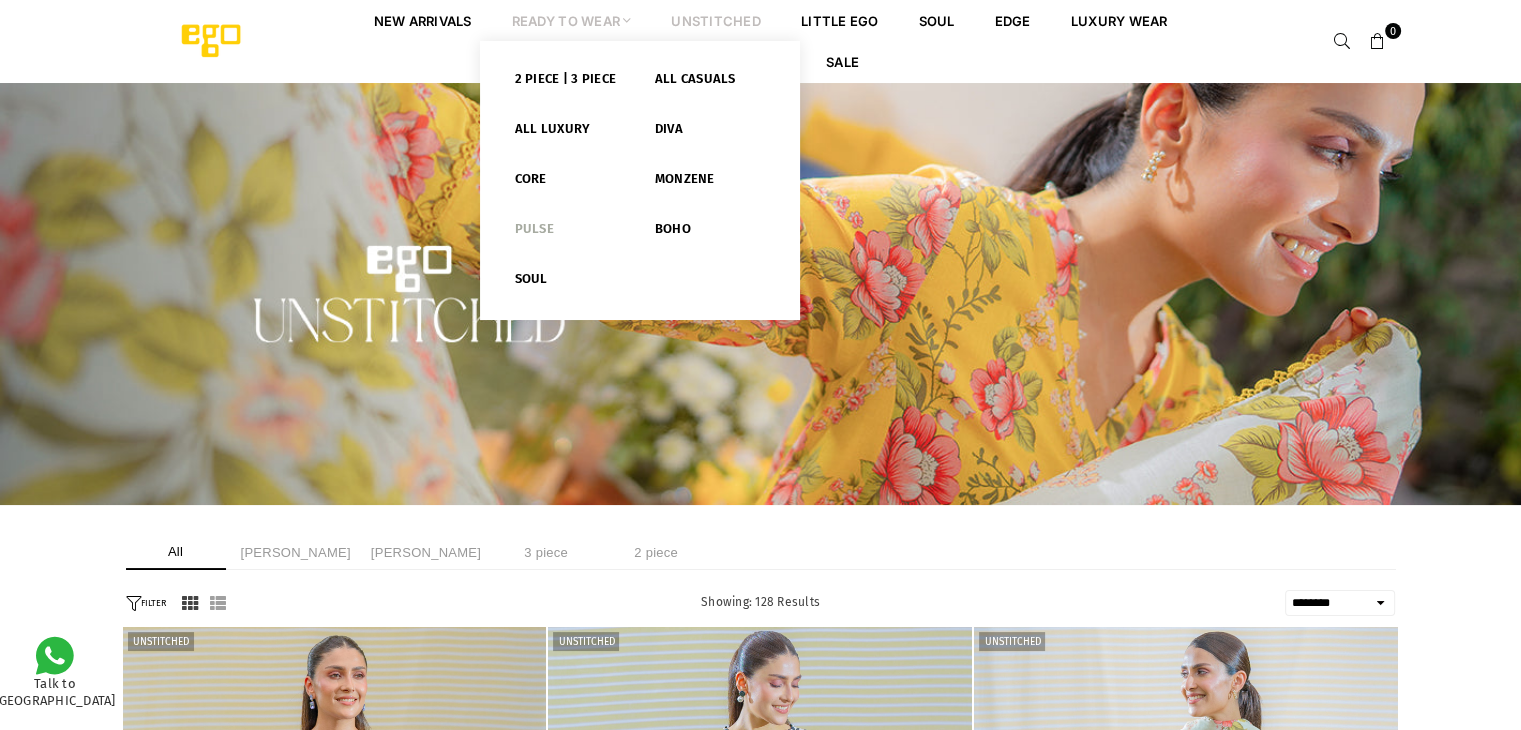 click on "Pulse" at bounding box center [570, 233] 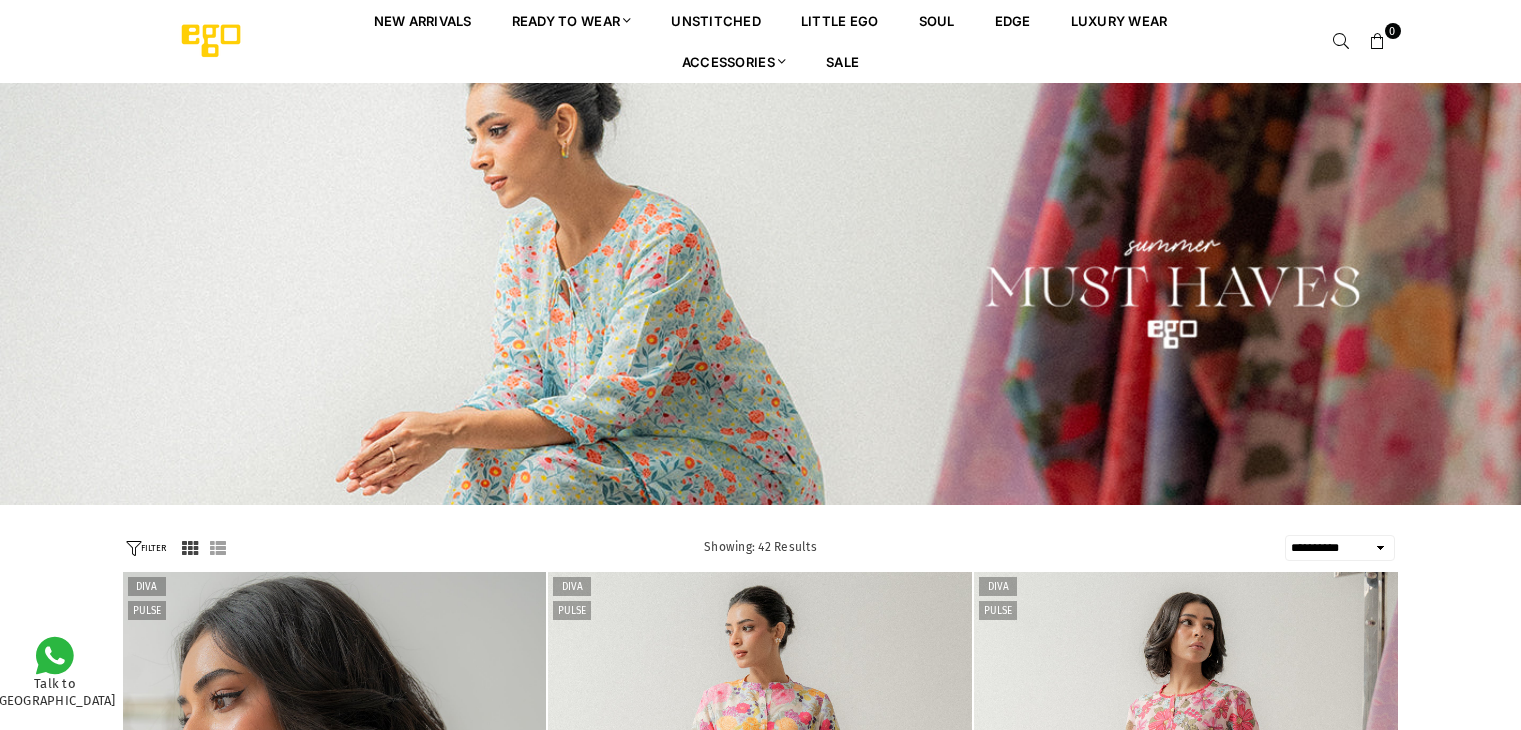 select on "**********" 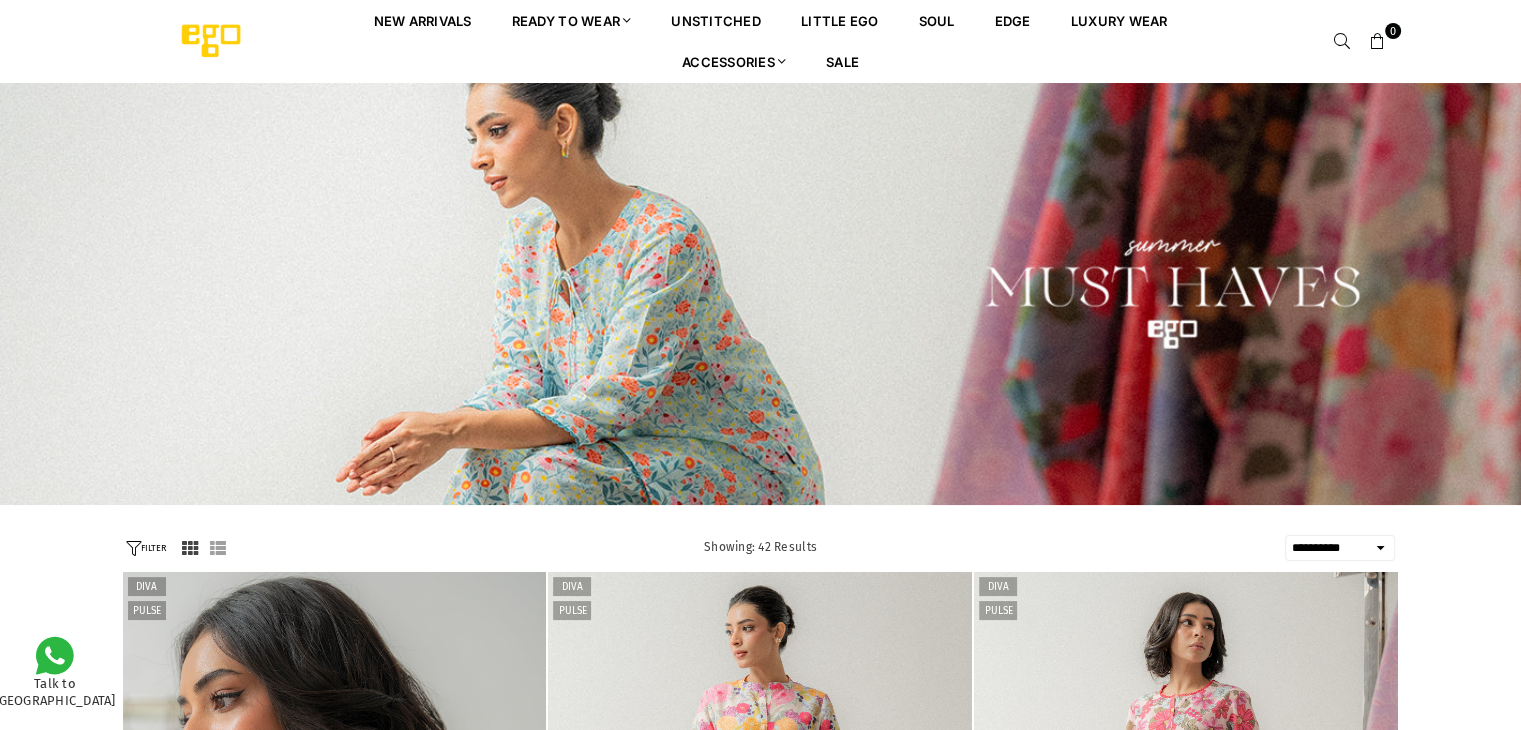 scroll, scrollTop: 0, scrollLeft: 0, axis: both 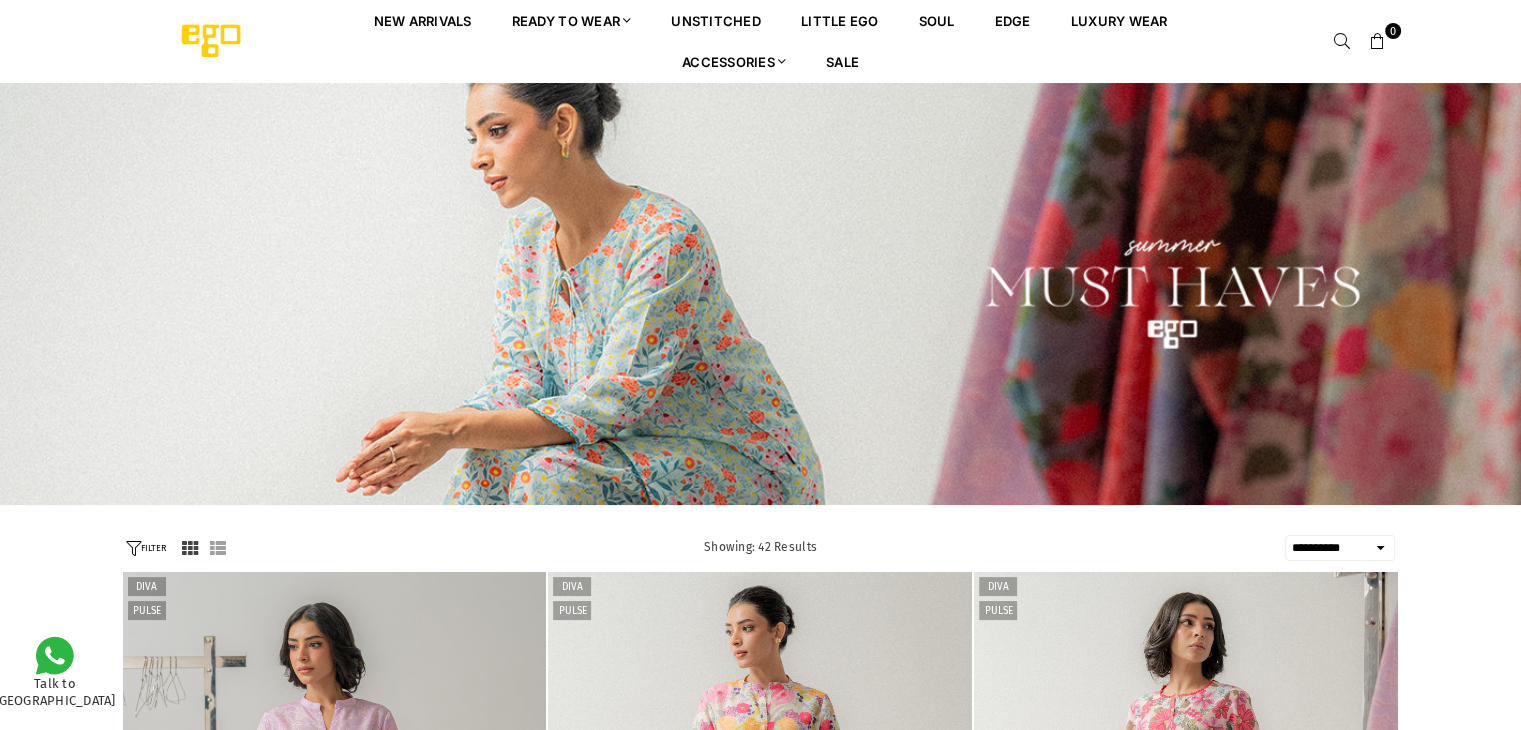 click on "**********" at bounding box center (760, 1974) 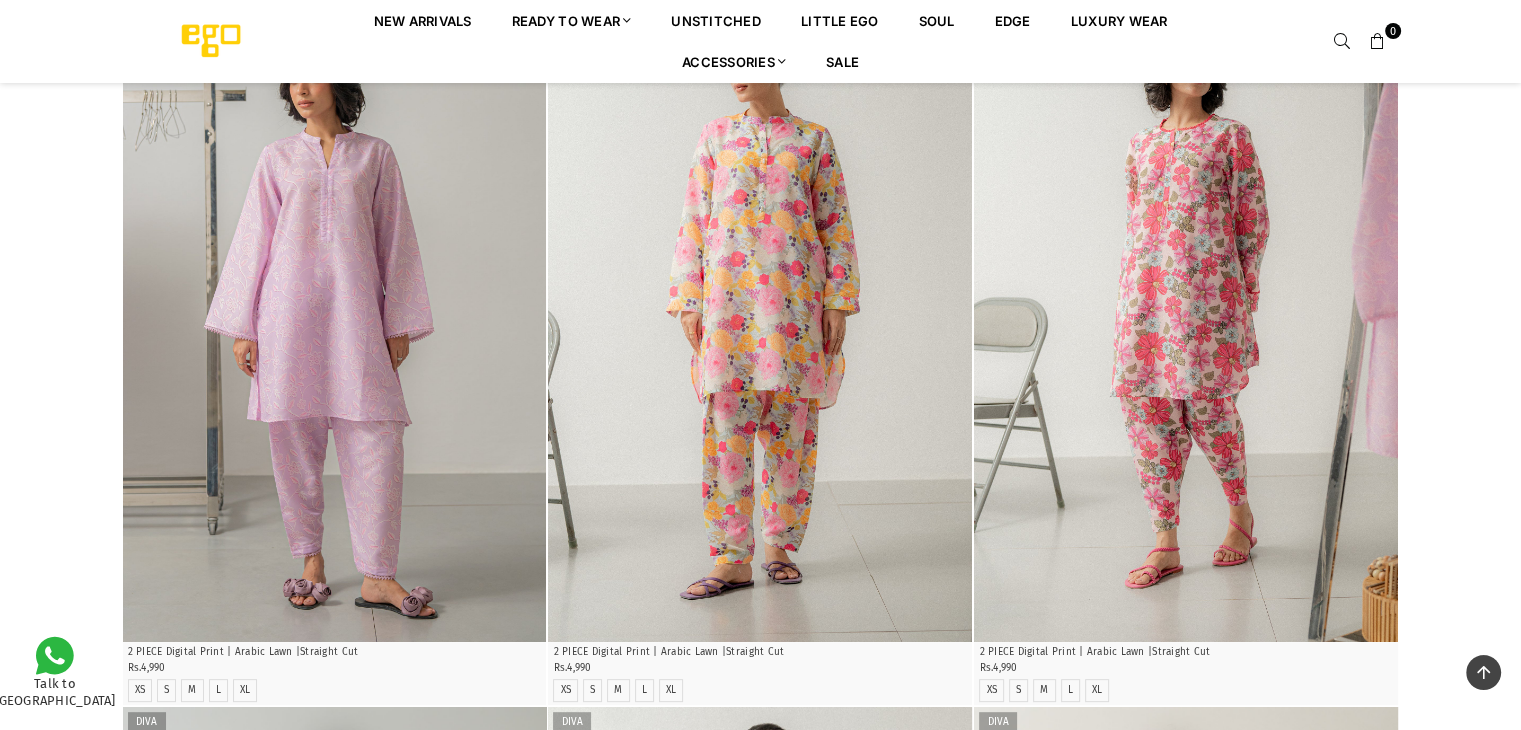scroll, scrollTop: 562, scrollLeft: 0, axis: vertical 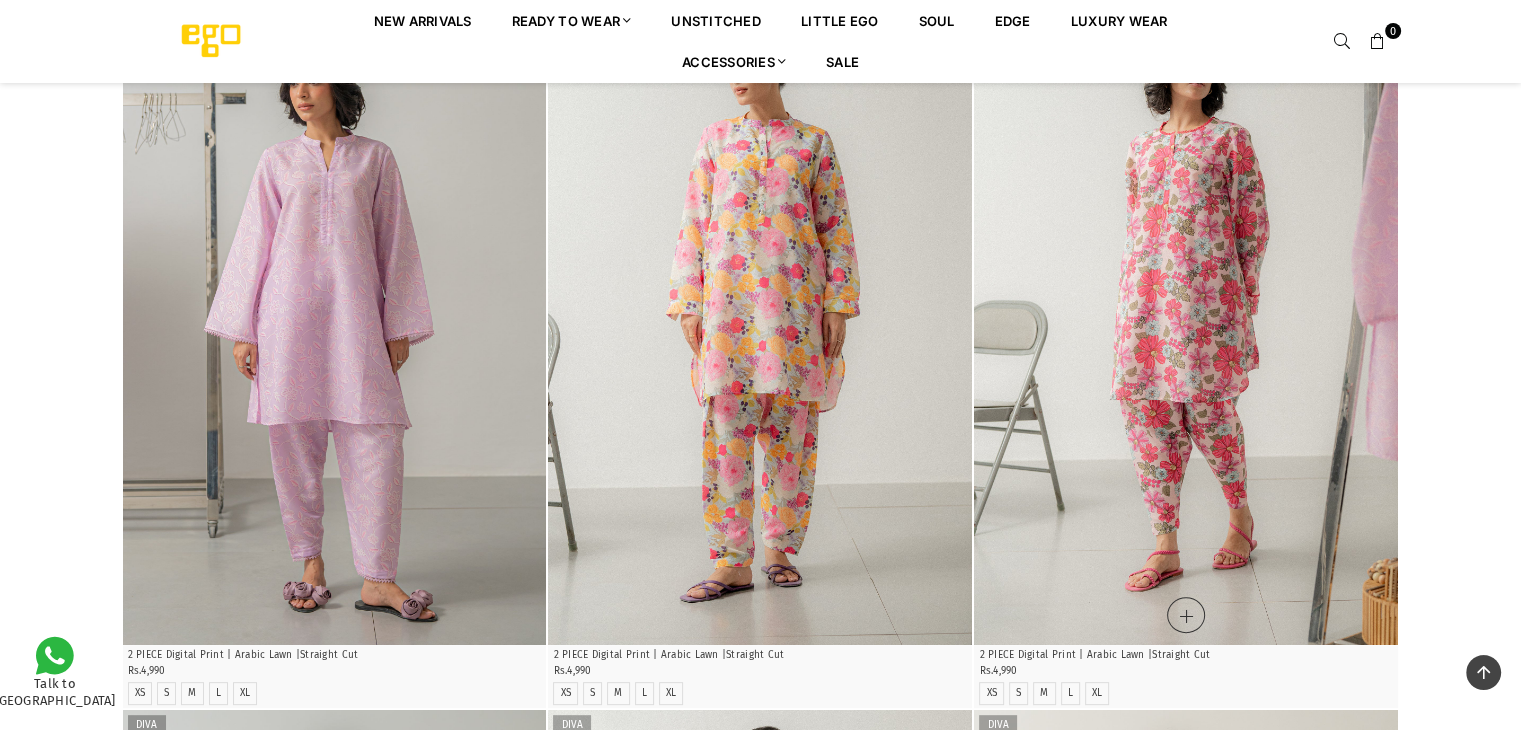 click at bounding box center [1186, 327] 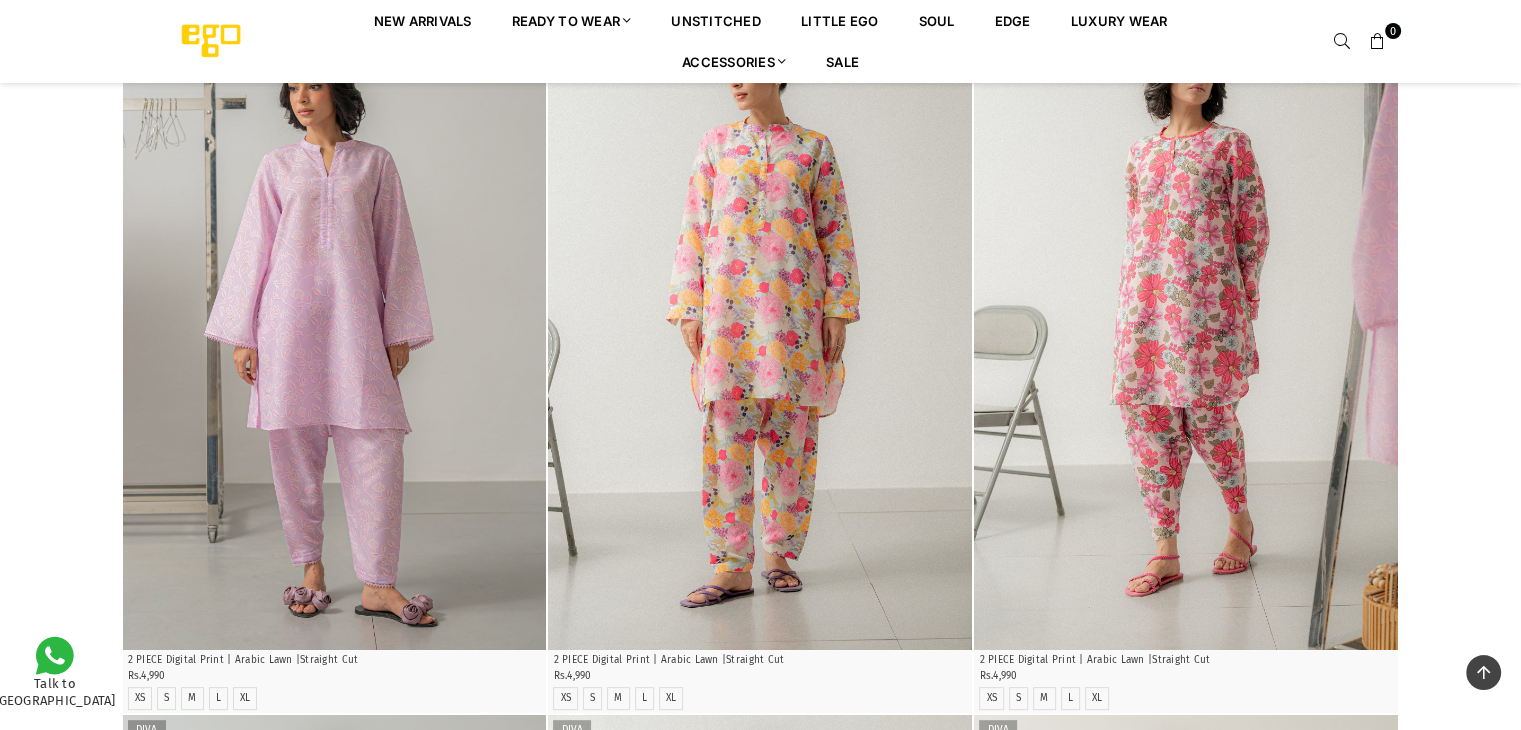 click on "**********" at bounding box center (760, 1416) 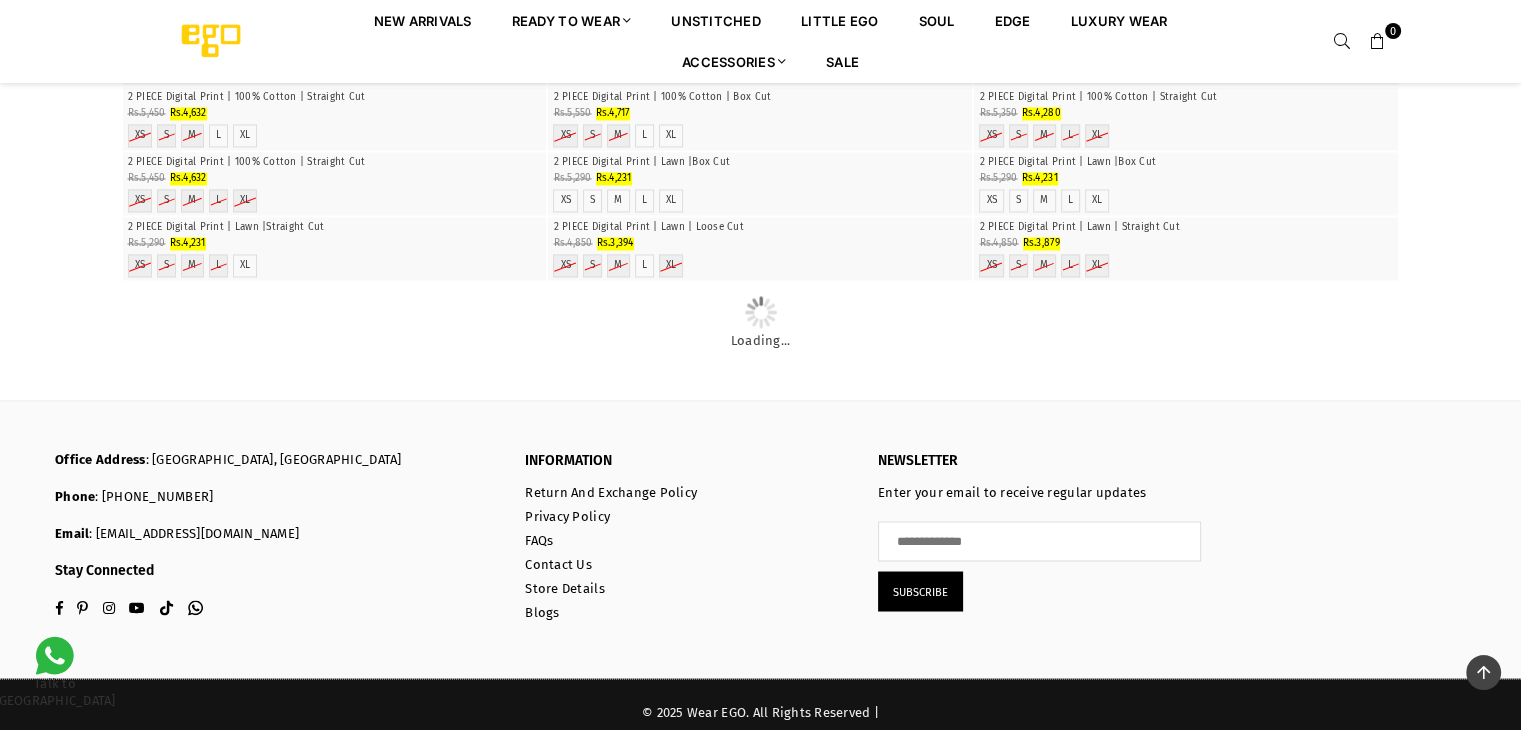 scroll, scrollTop: 3357, scrollLeft: 0, axis: vertical 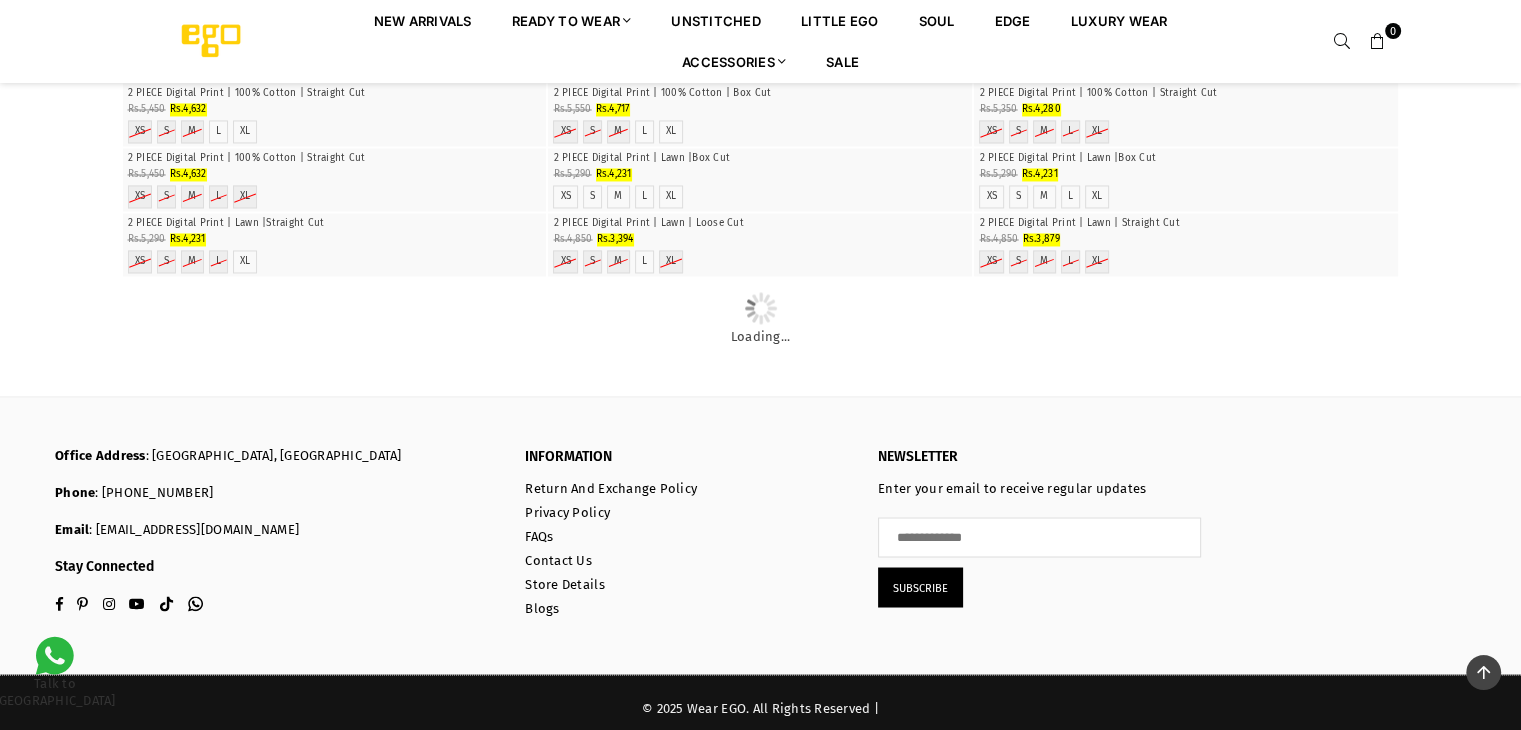 click at bounding box center [760, 18] 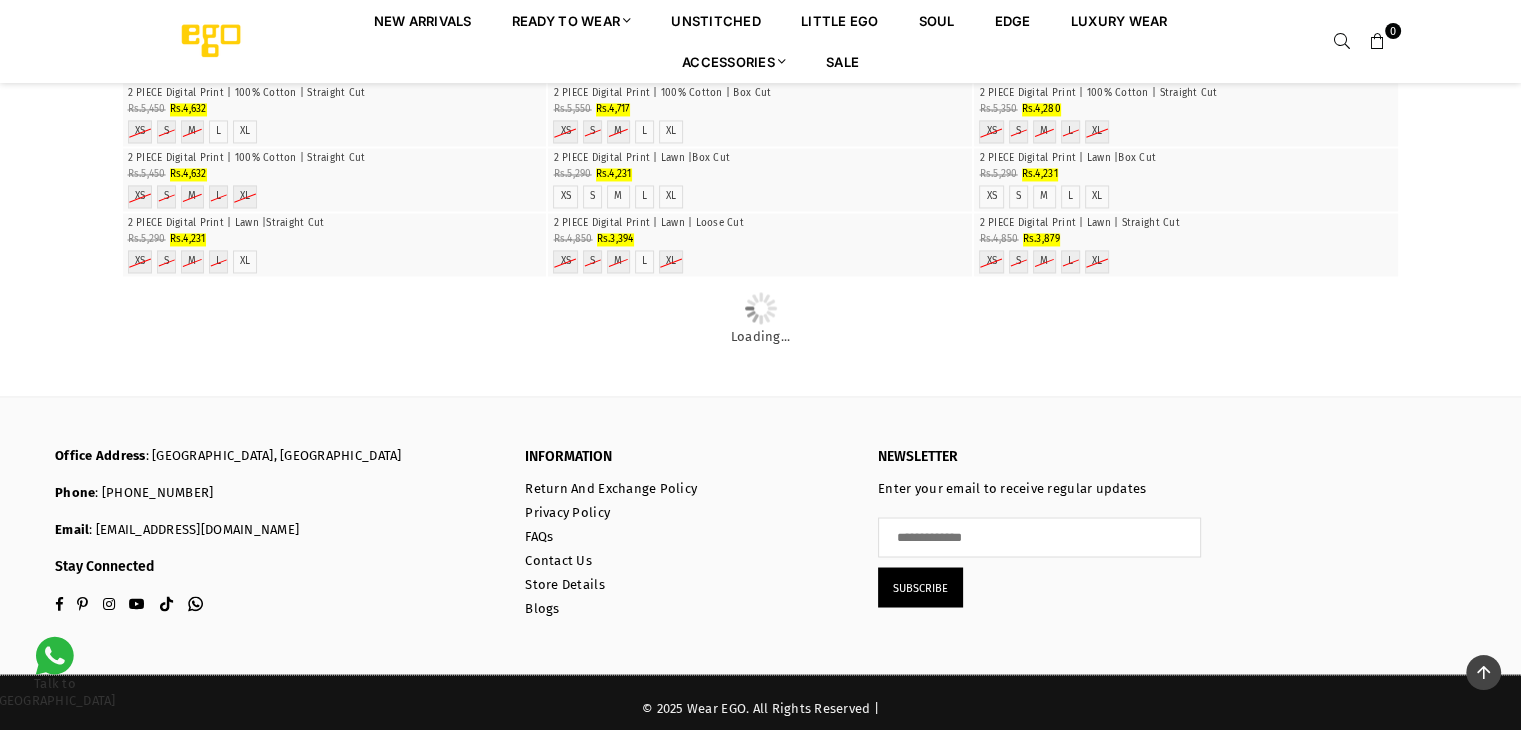 scroll, scrollTop: 3352, scrollLeft: 0, axis: vertical 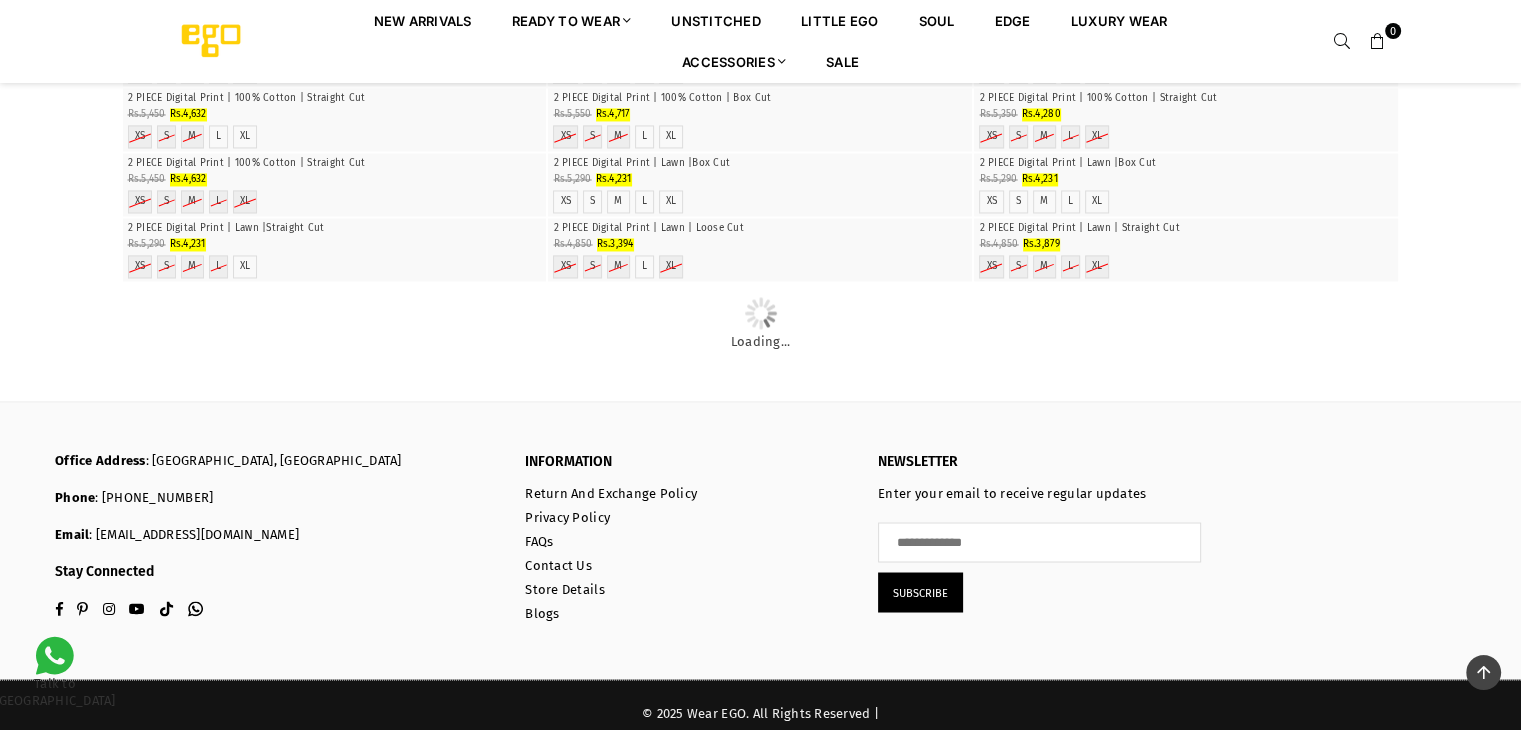 click on "**********" at bounding box center [760, -1249] 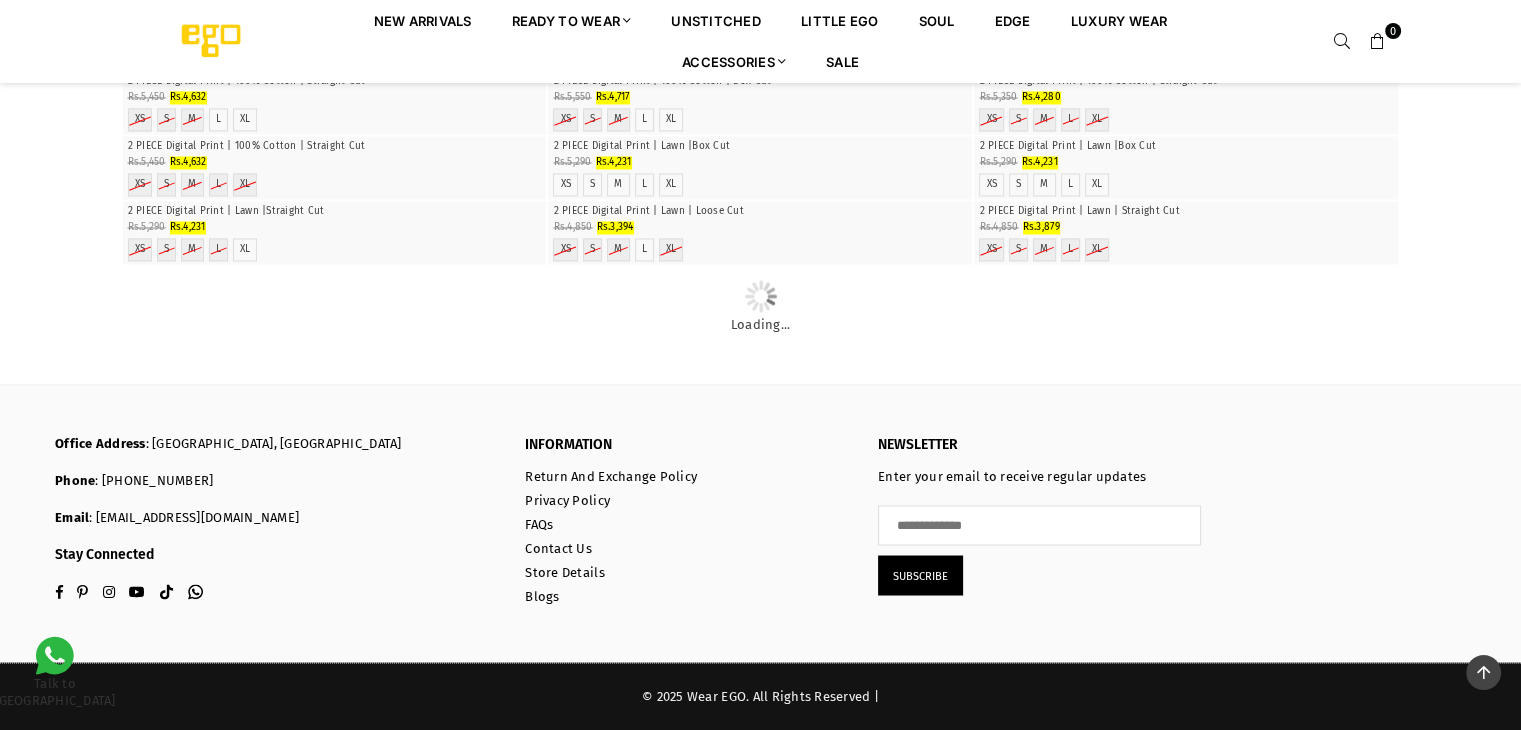 scroll, scrollTop: 3992, scrollLeft: 0, axis: vertical 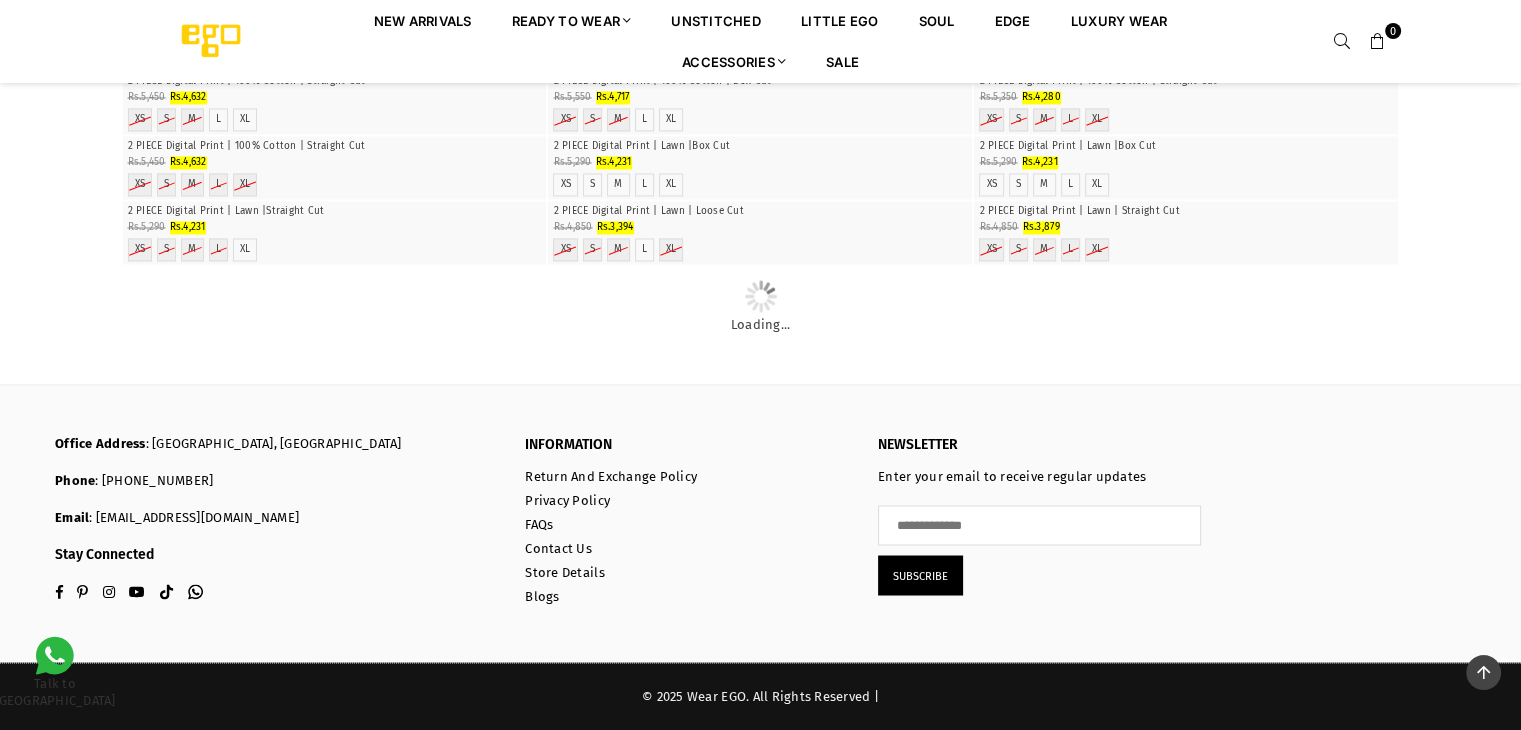 click at bounding box center [760, 71] 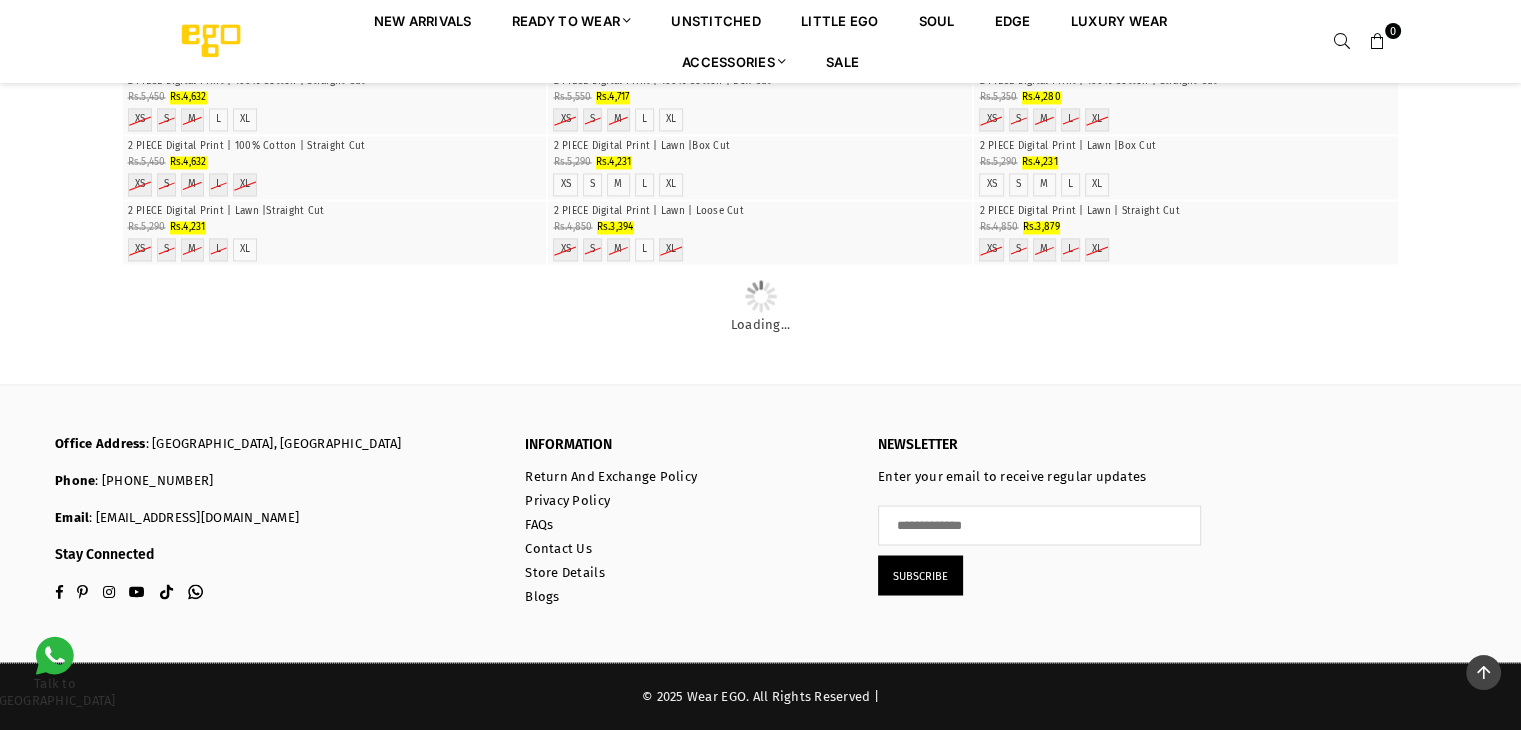 scroll, scrollTop: 3988, scrollLeft: 0, axis: vertical 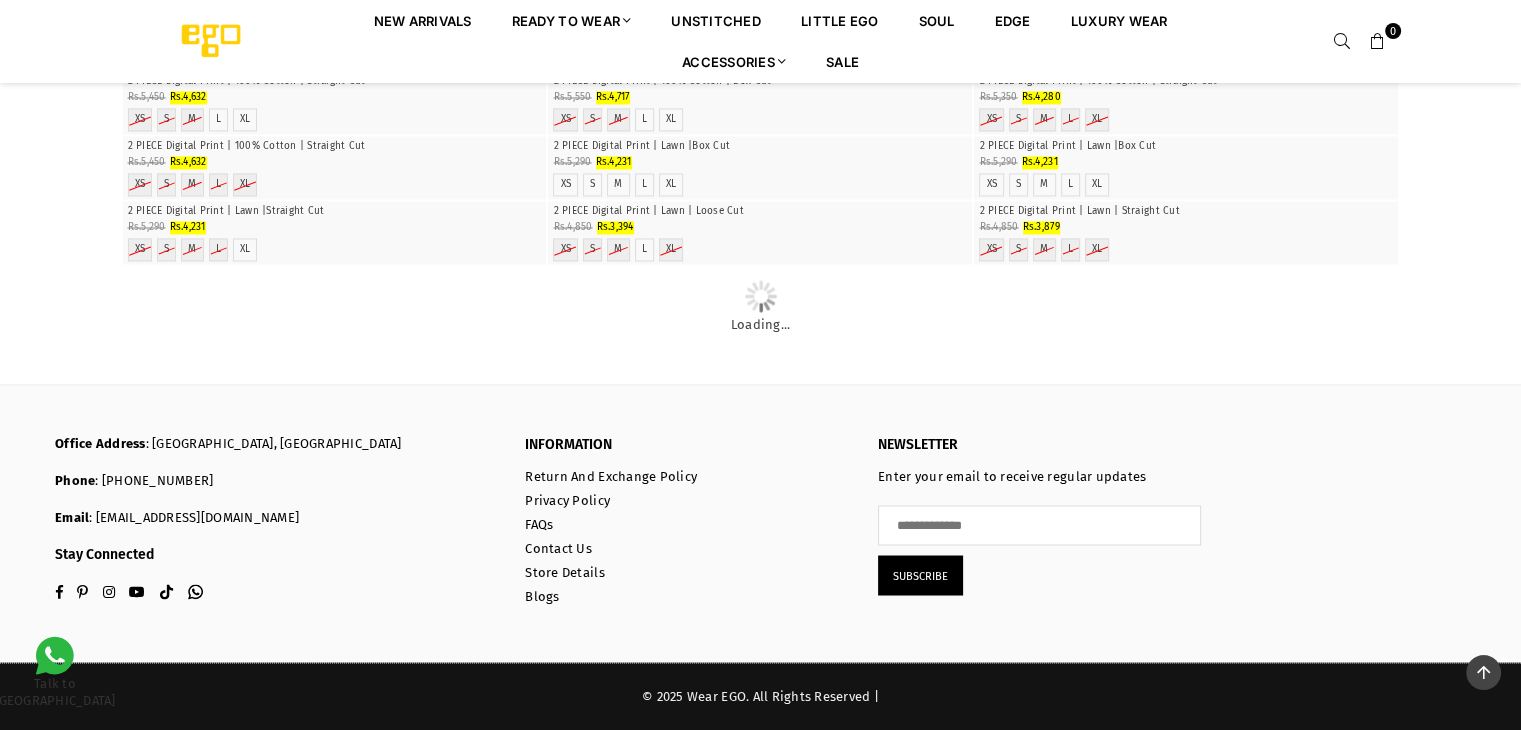 click on "**********" at bounding box center (760, -1266) 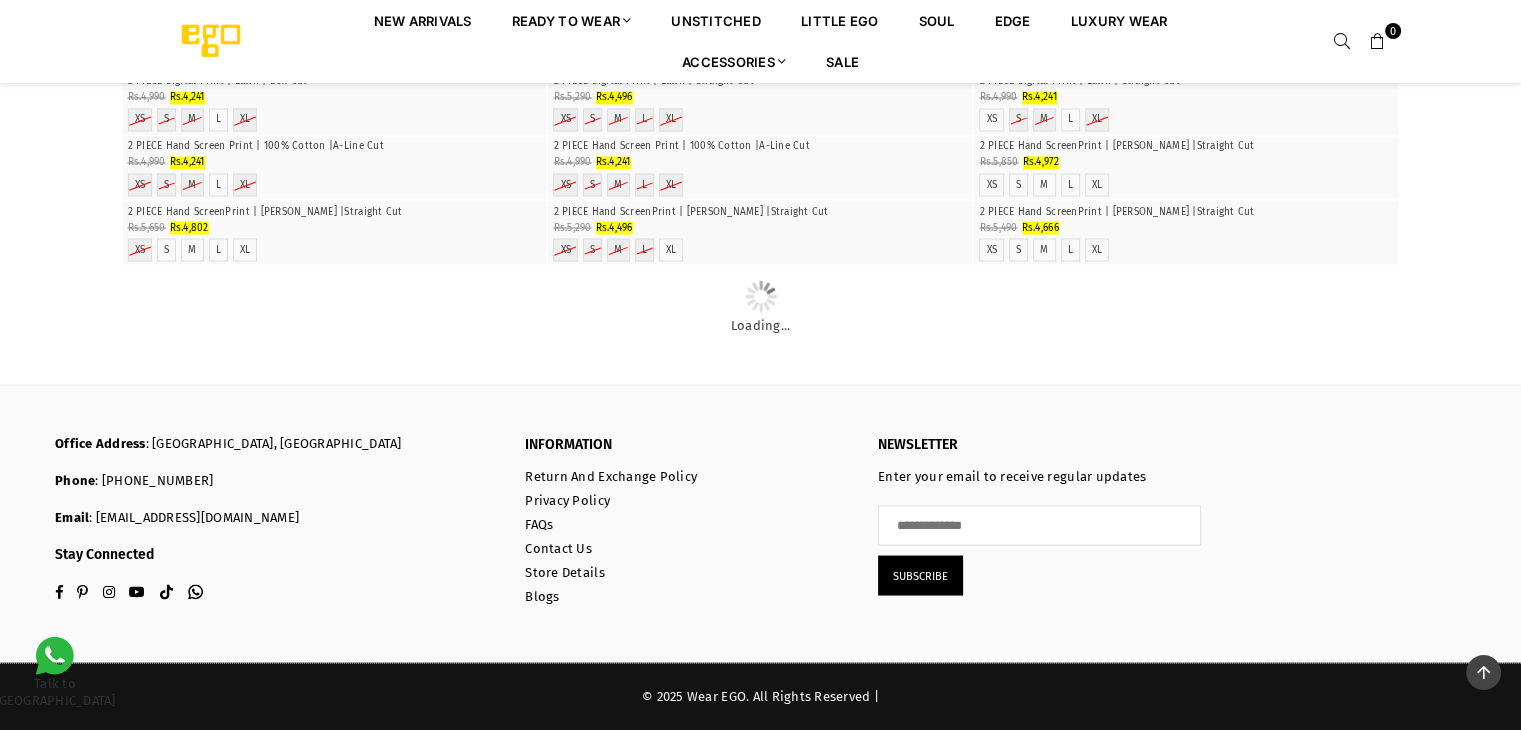 scroll, scrollTop: 6828, scrollLeft: 0, axis: vertical 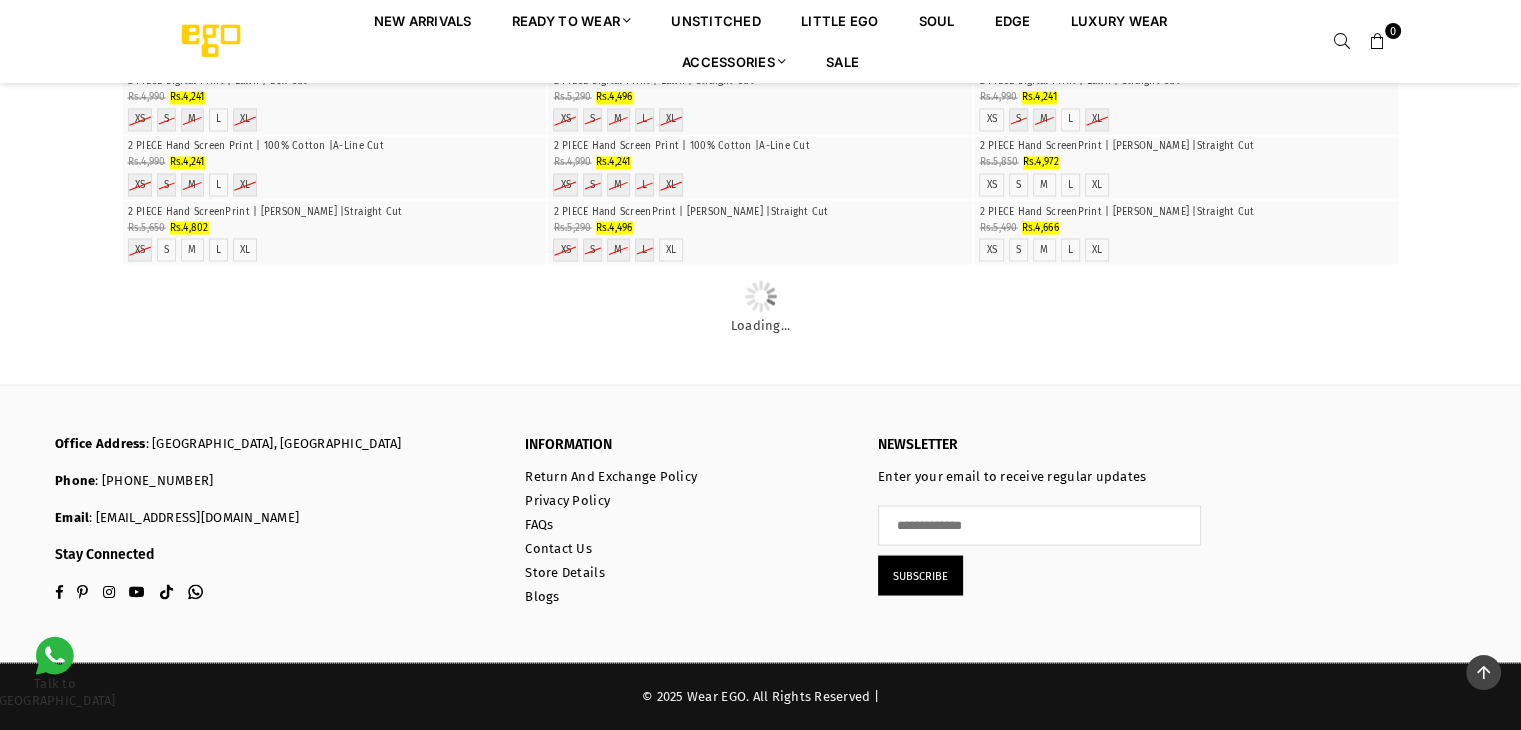 click at bounding box center (760, 71) 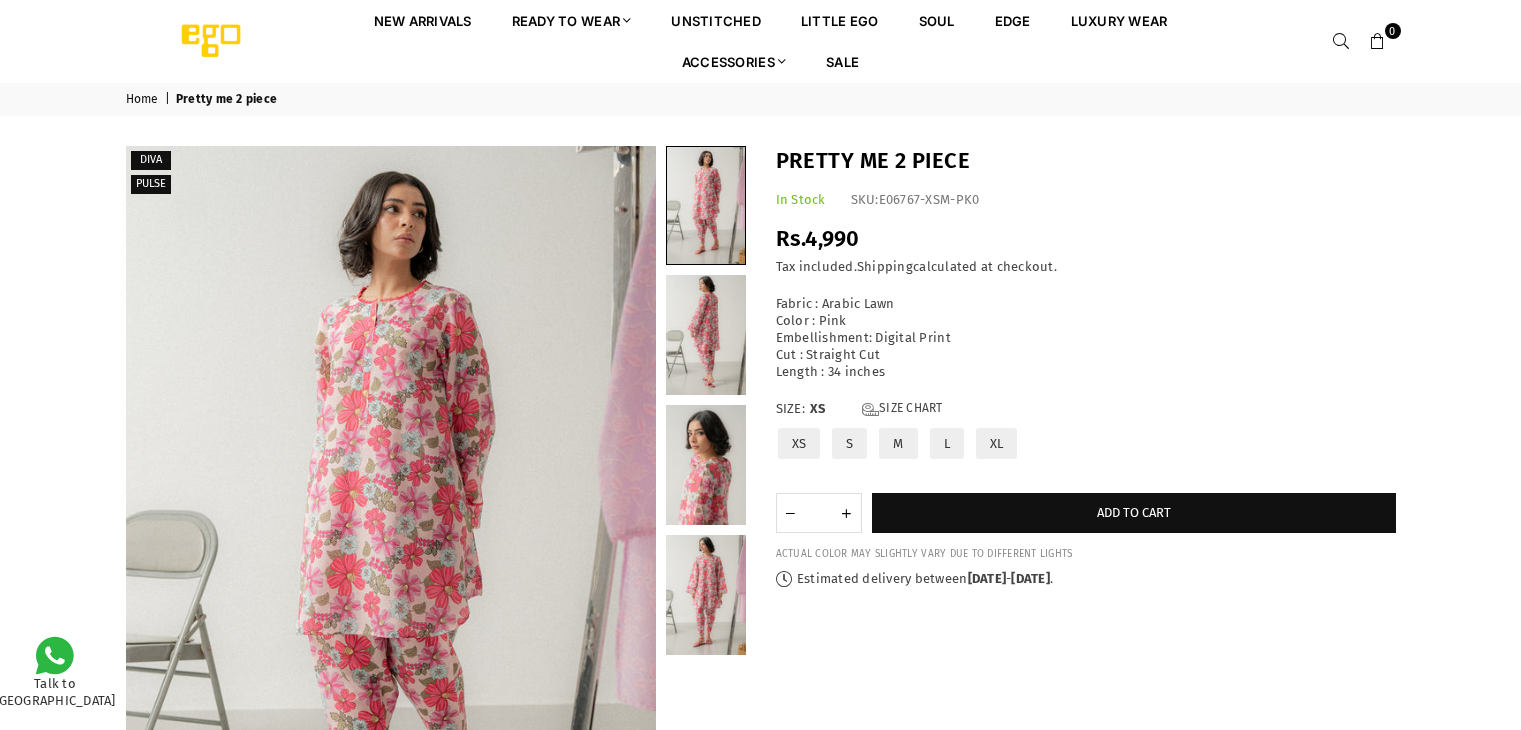 scroll, scrollTop: 0, scrollLeft: 0, axis: both 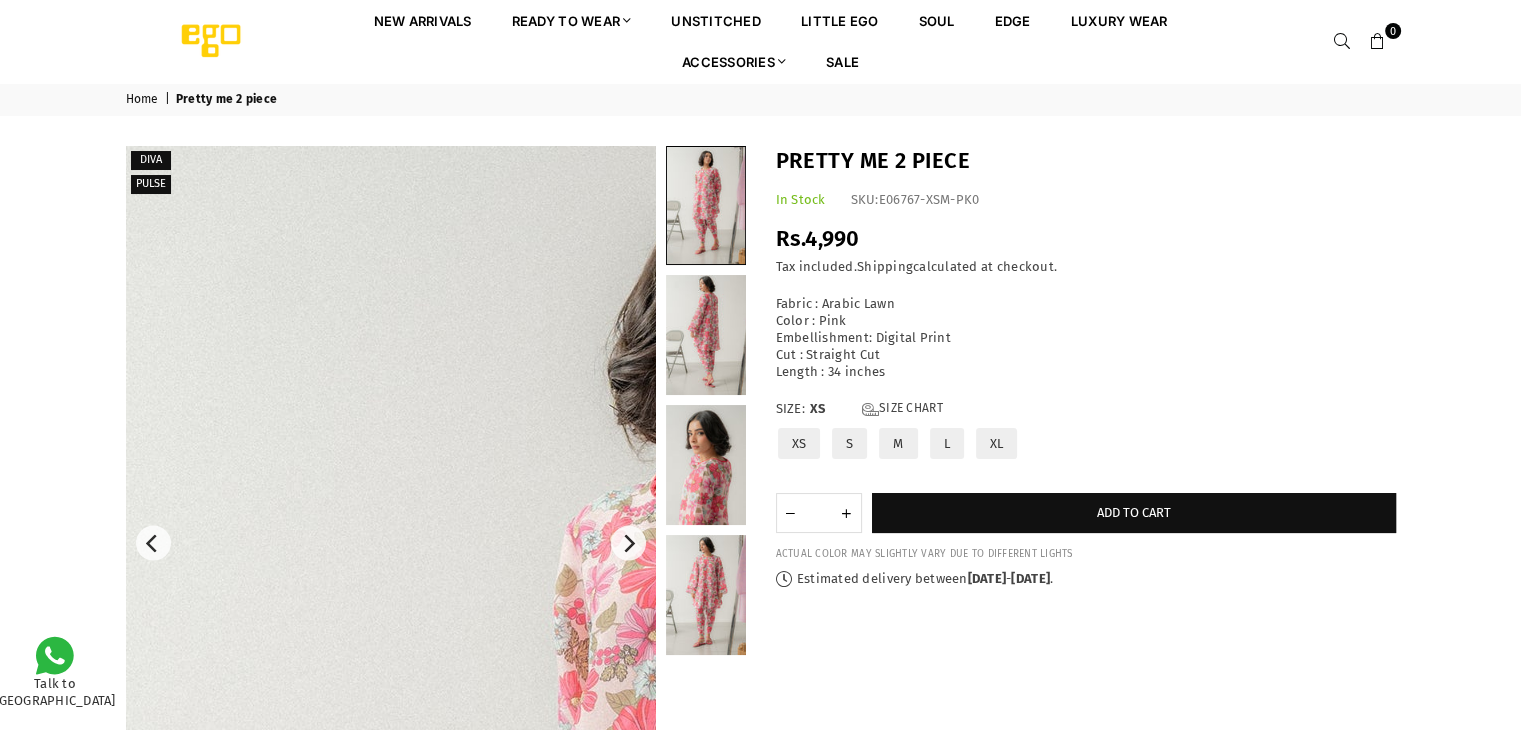 click at bounding box center (726, 1046) 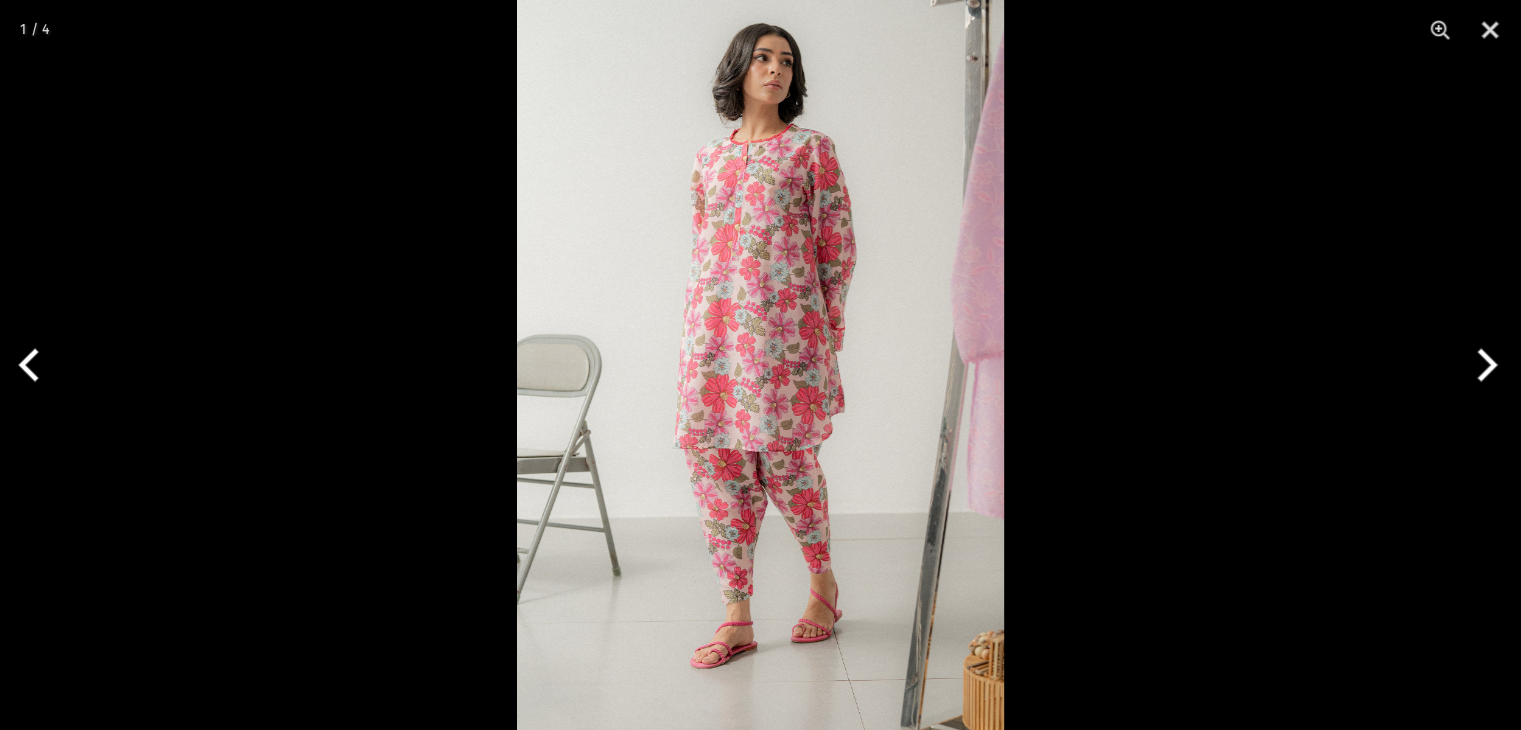 click at bounding box center [760, 365] 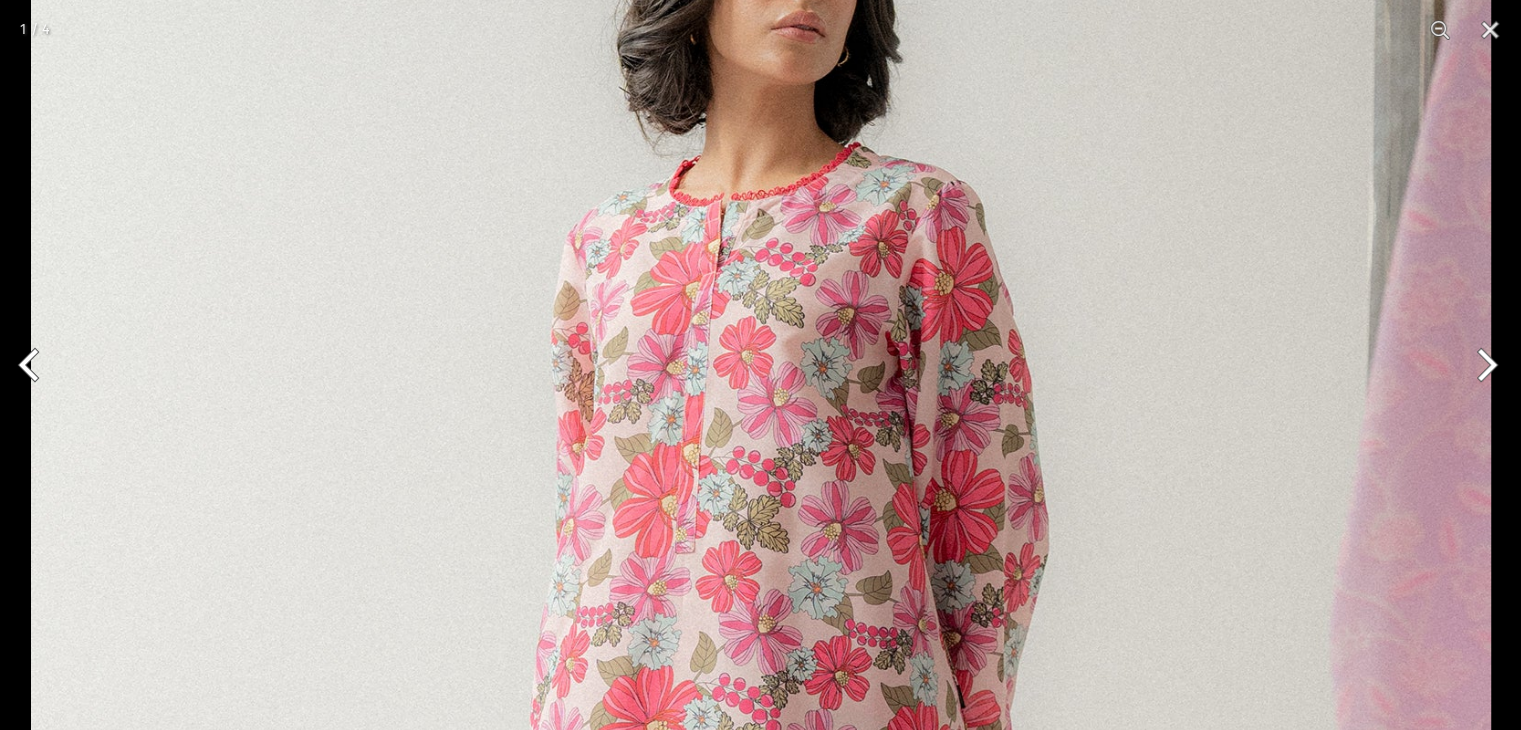 click at bounding box center (761, 867) 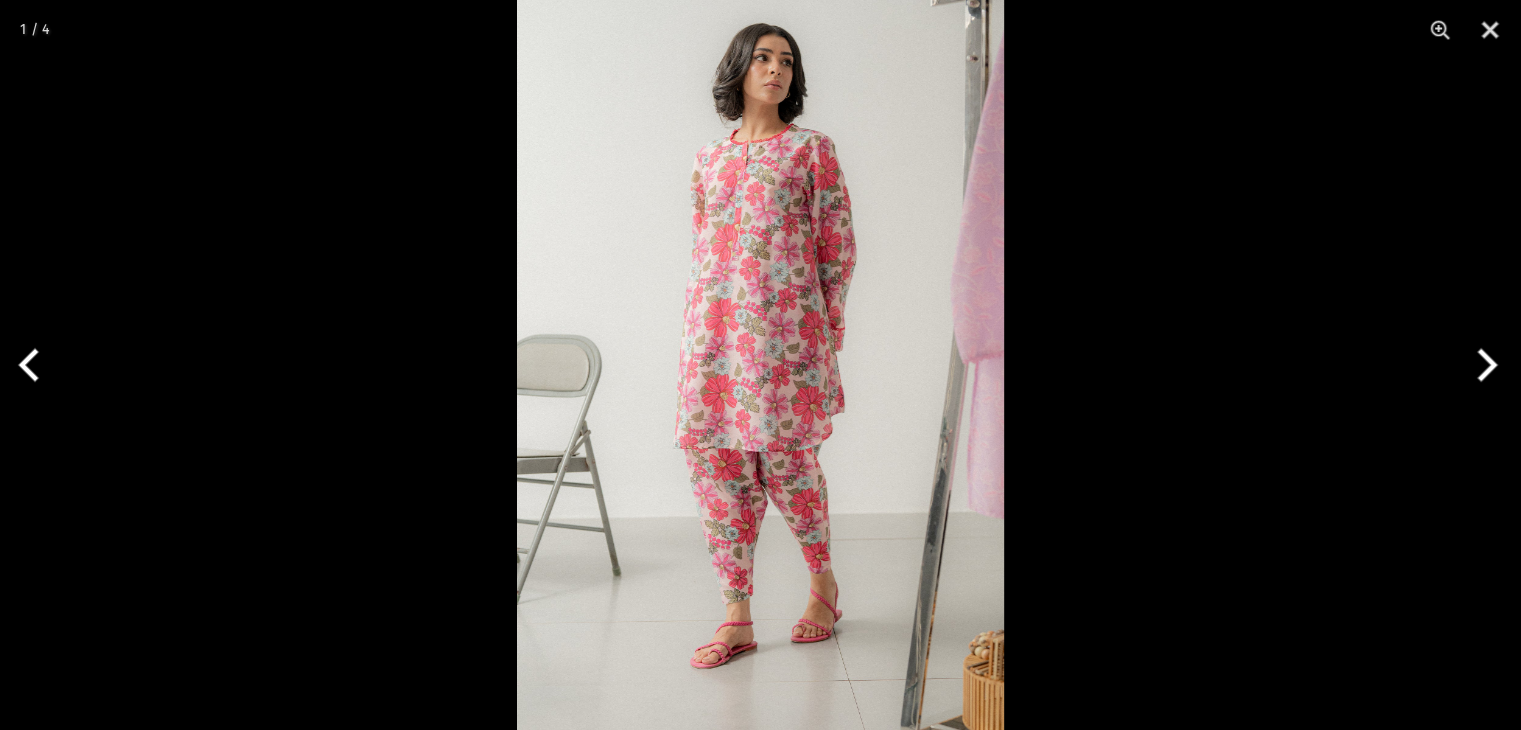 click at bounding box center (760, 365) 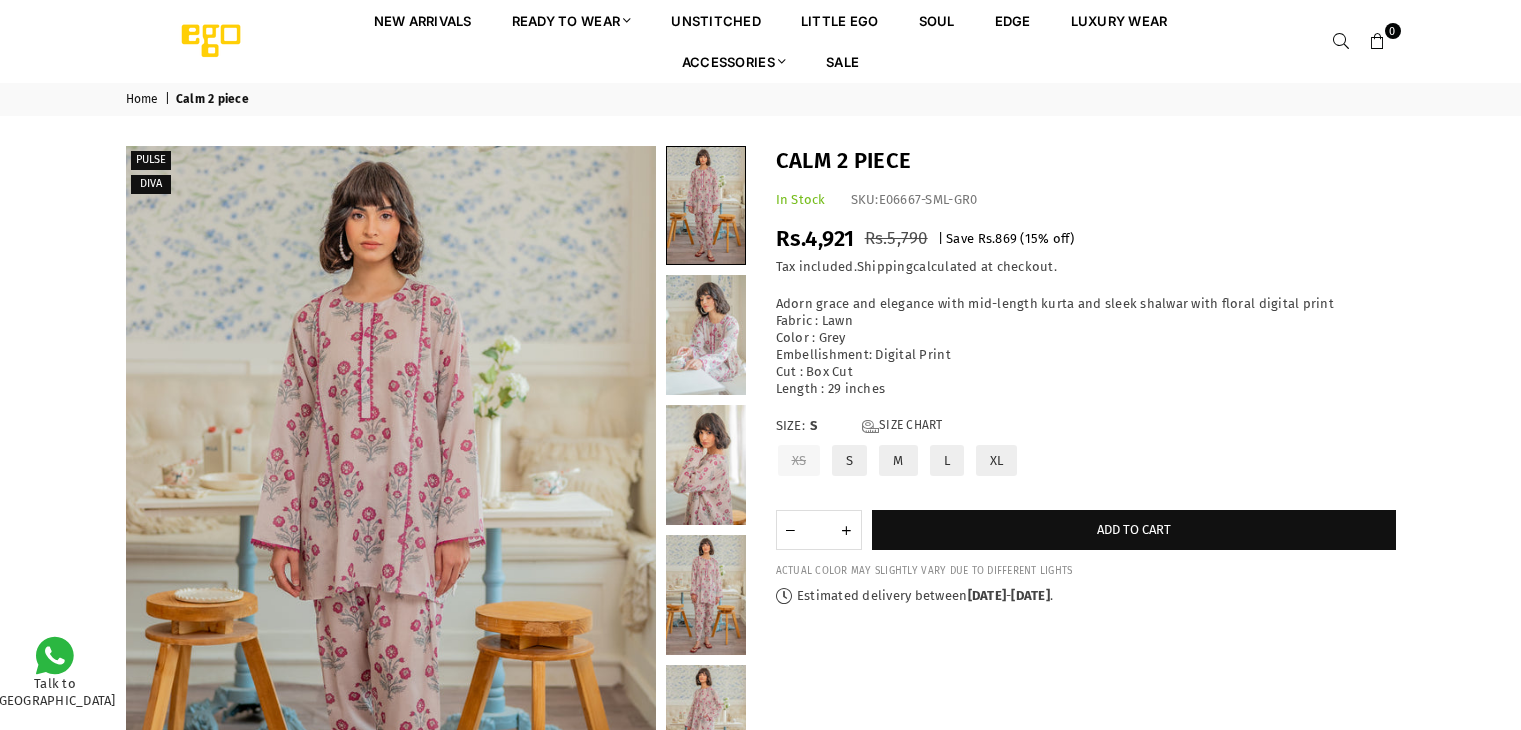 scroll, scrollTop: 0, scrollLeft: 0, axis: both 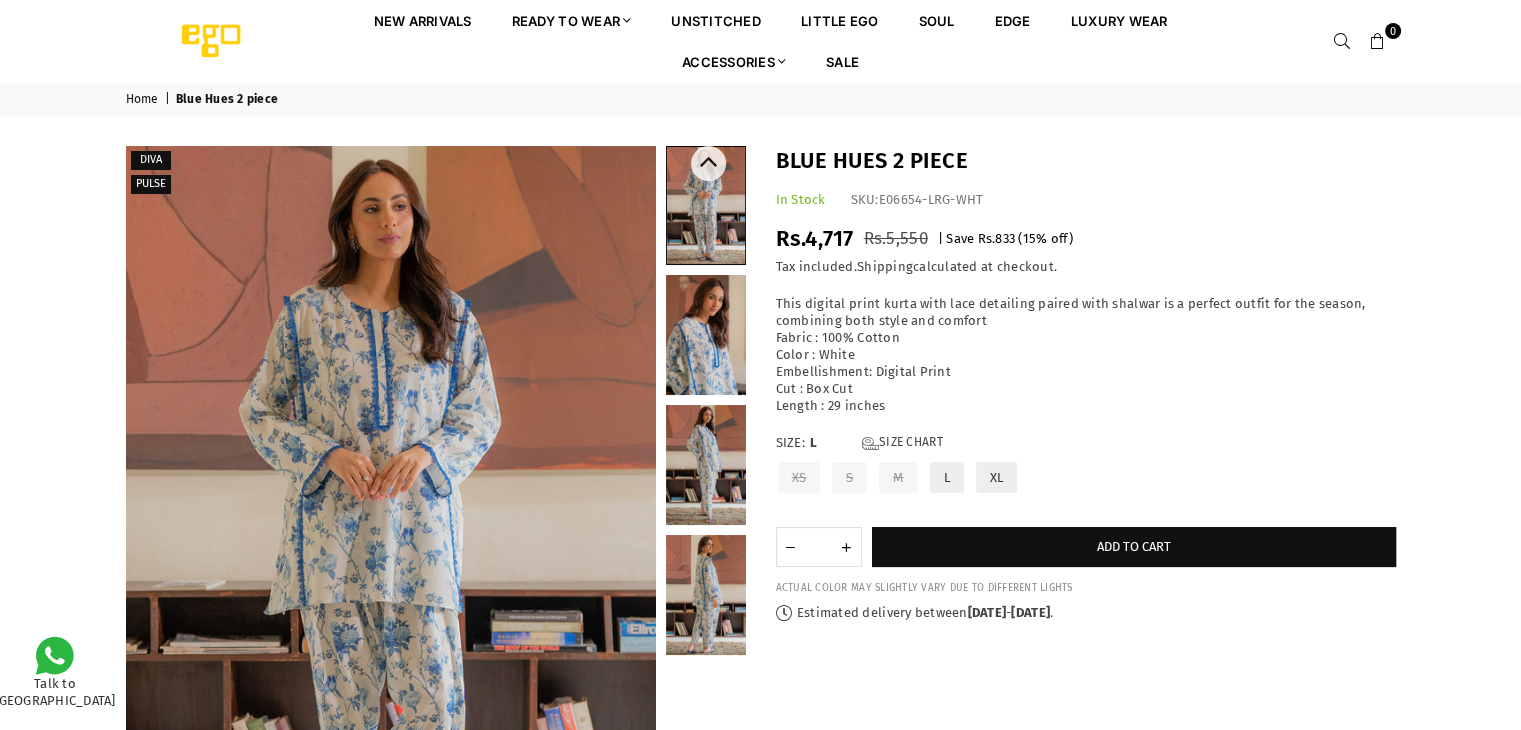 click at bounding box center (706, 465) 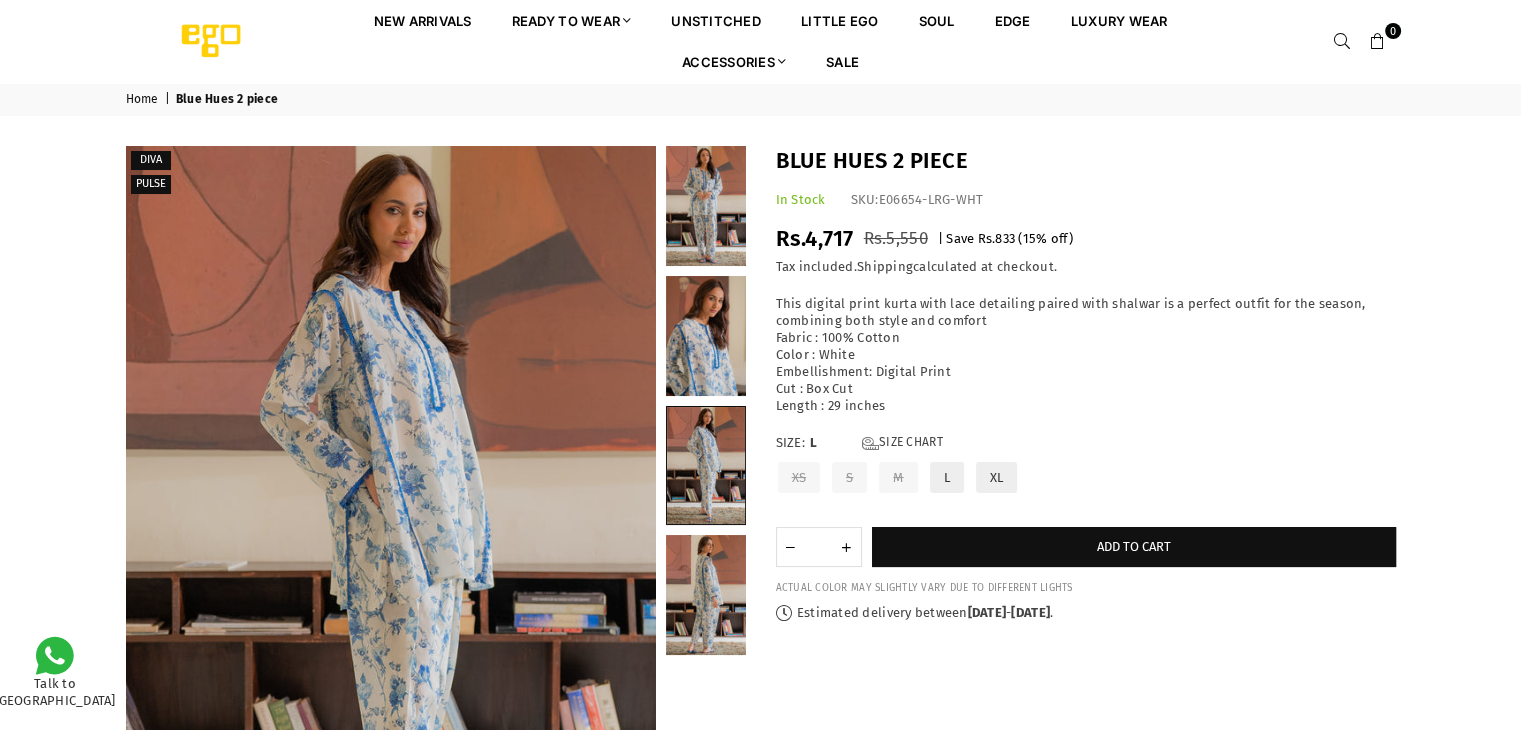 click on "Home | Blue Hues 2 piece
Diva Pulse" at bounding box center (760, 545) 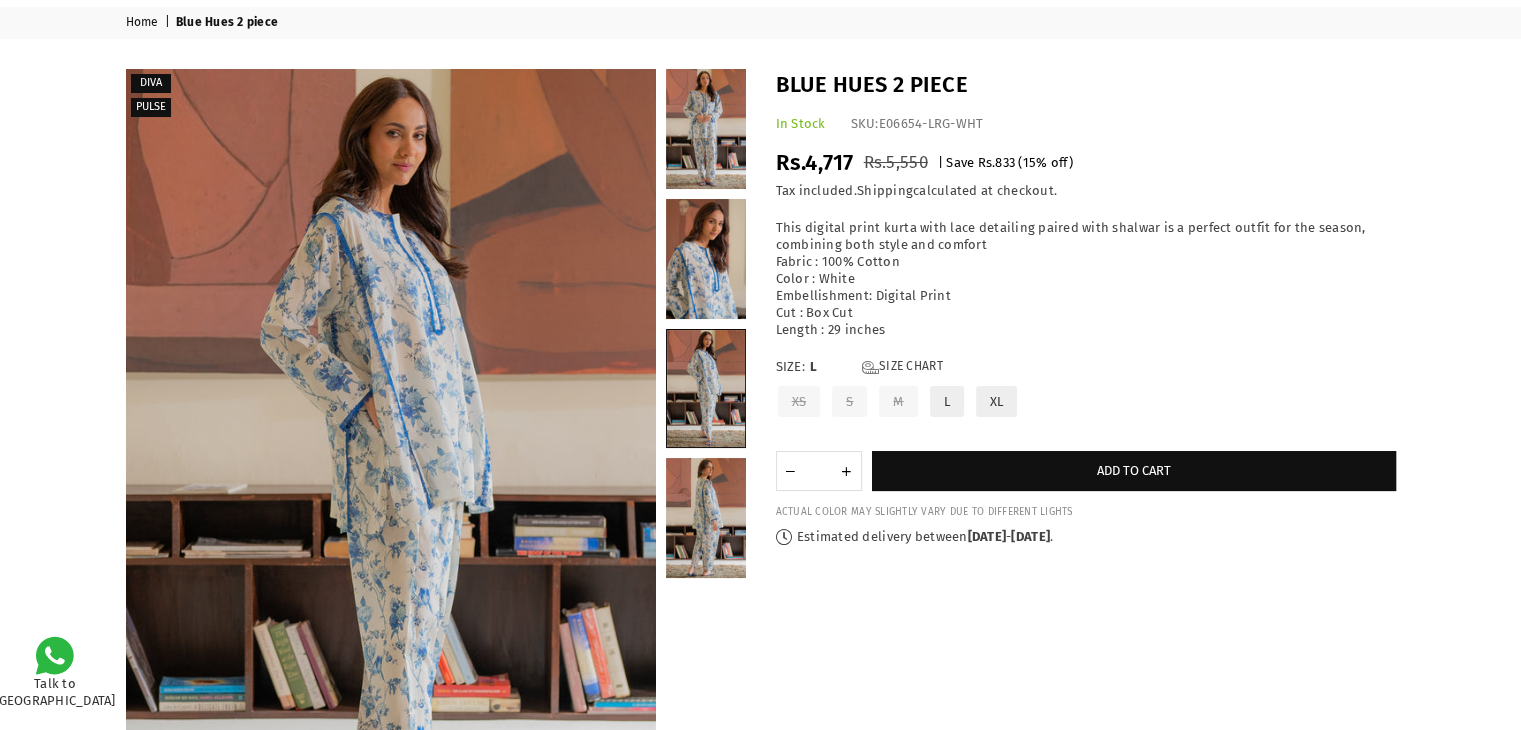 scroll, scrollTop: 282, scrollLeft: 0, axis: vertical 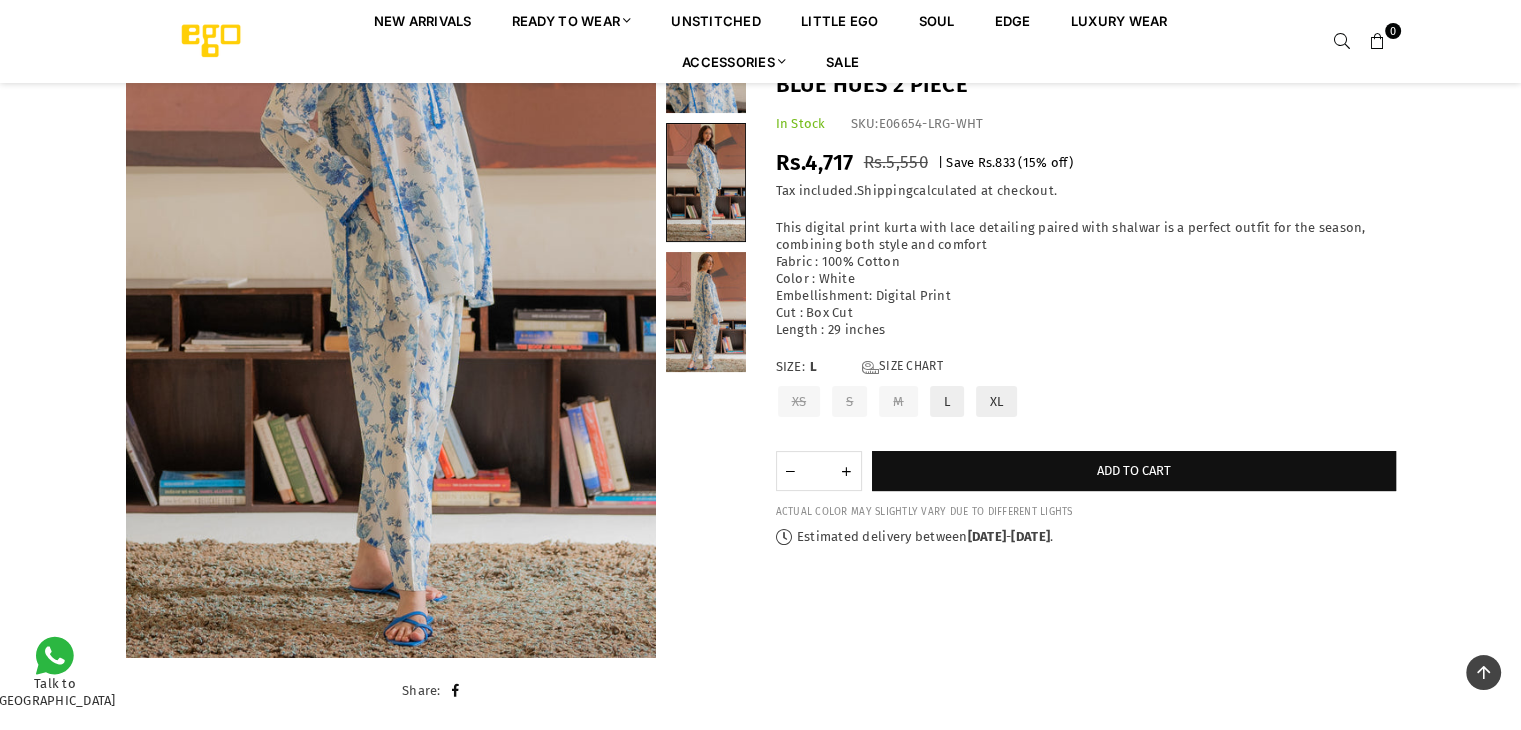 click on "Home | Blue Hues 2 piece
Diva Pulse" at bounding box center [760, 262] 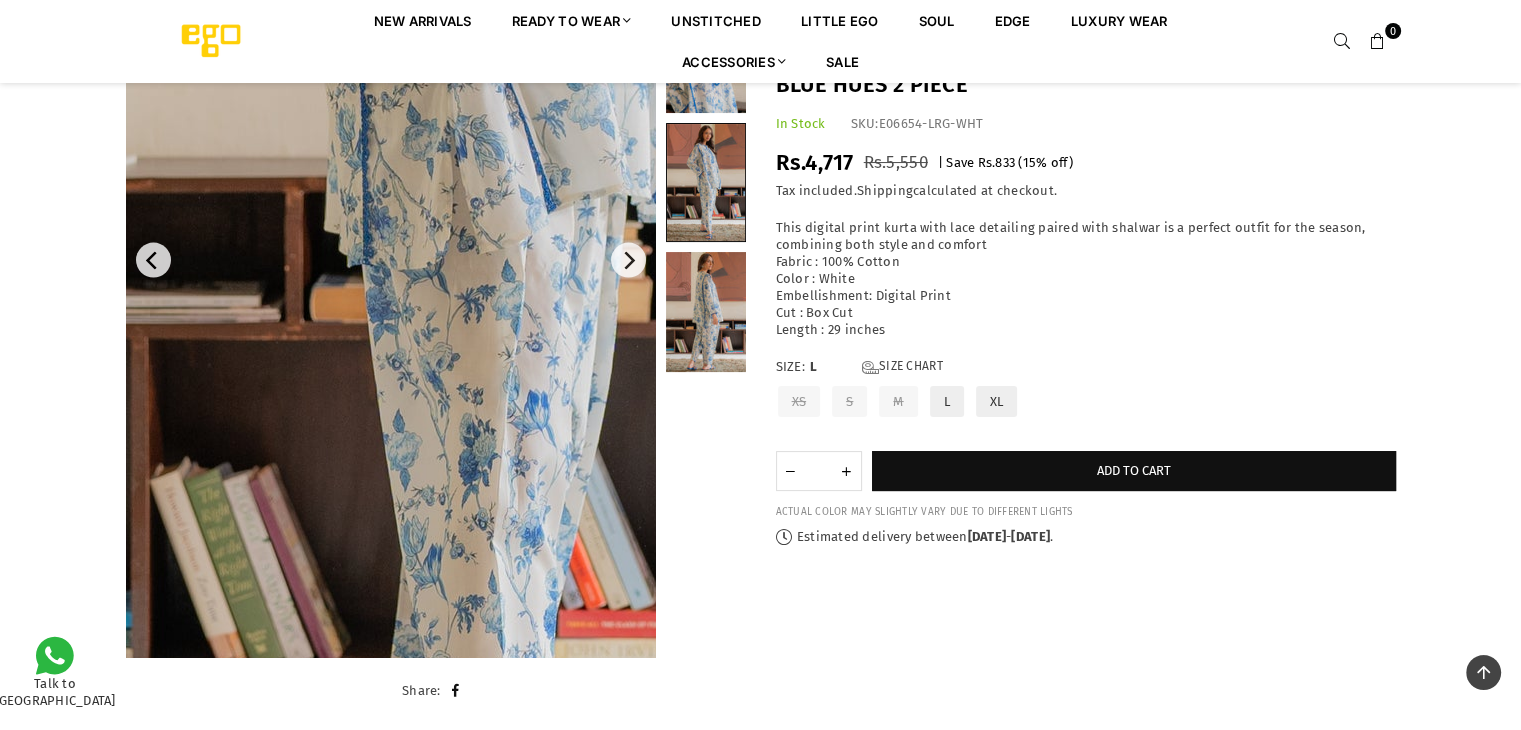 click at bounding box center [462, 116] 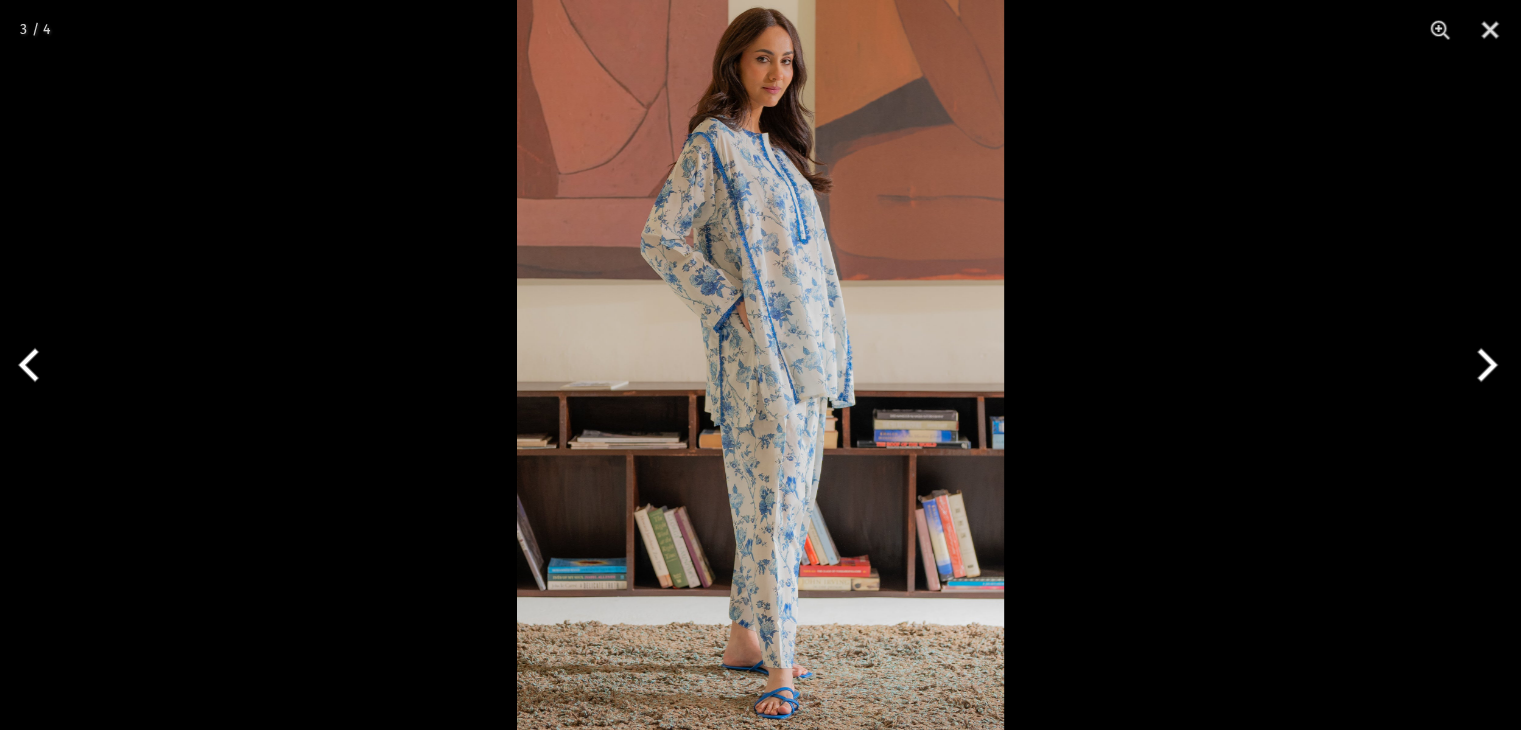 click at bounding box center [760, 365] 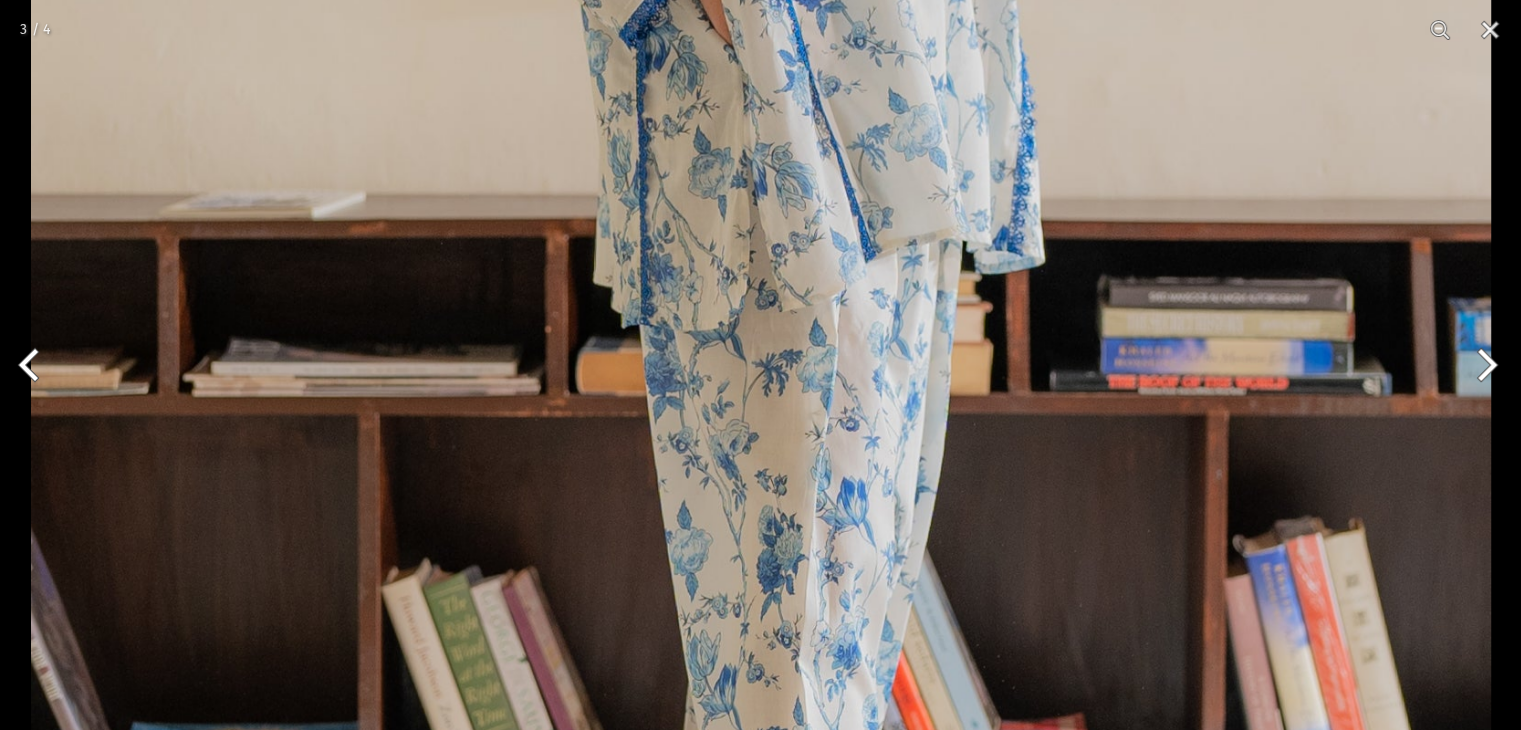 click at bounding box center (761, 144) 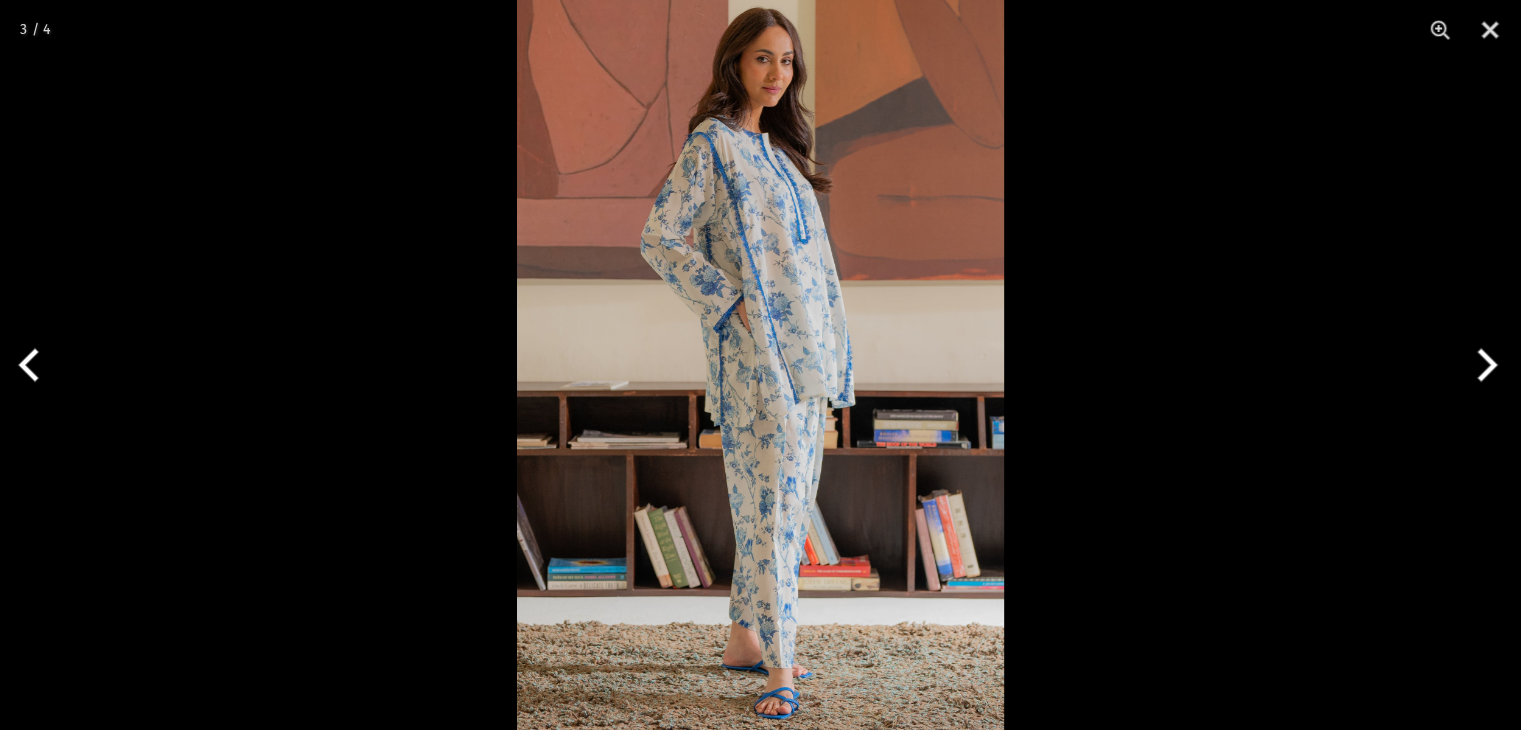 click at bounding box center [760, 365] 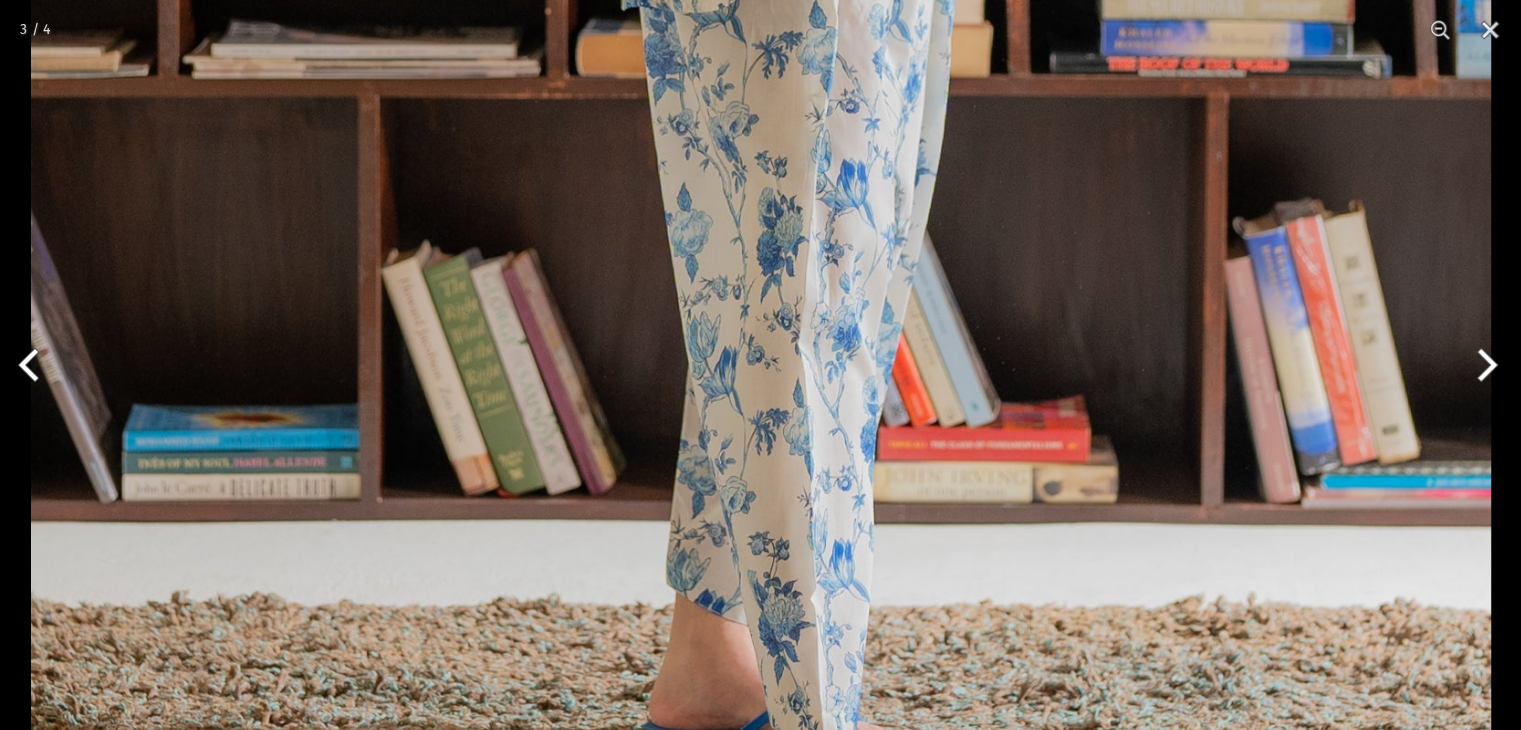 click at bounding box center (761, -174) 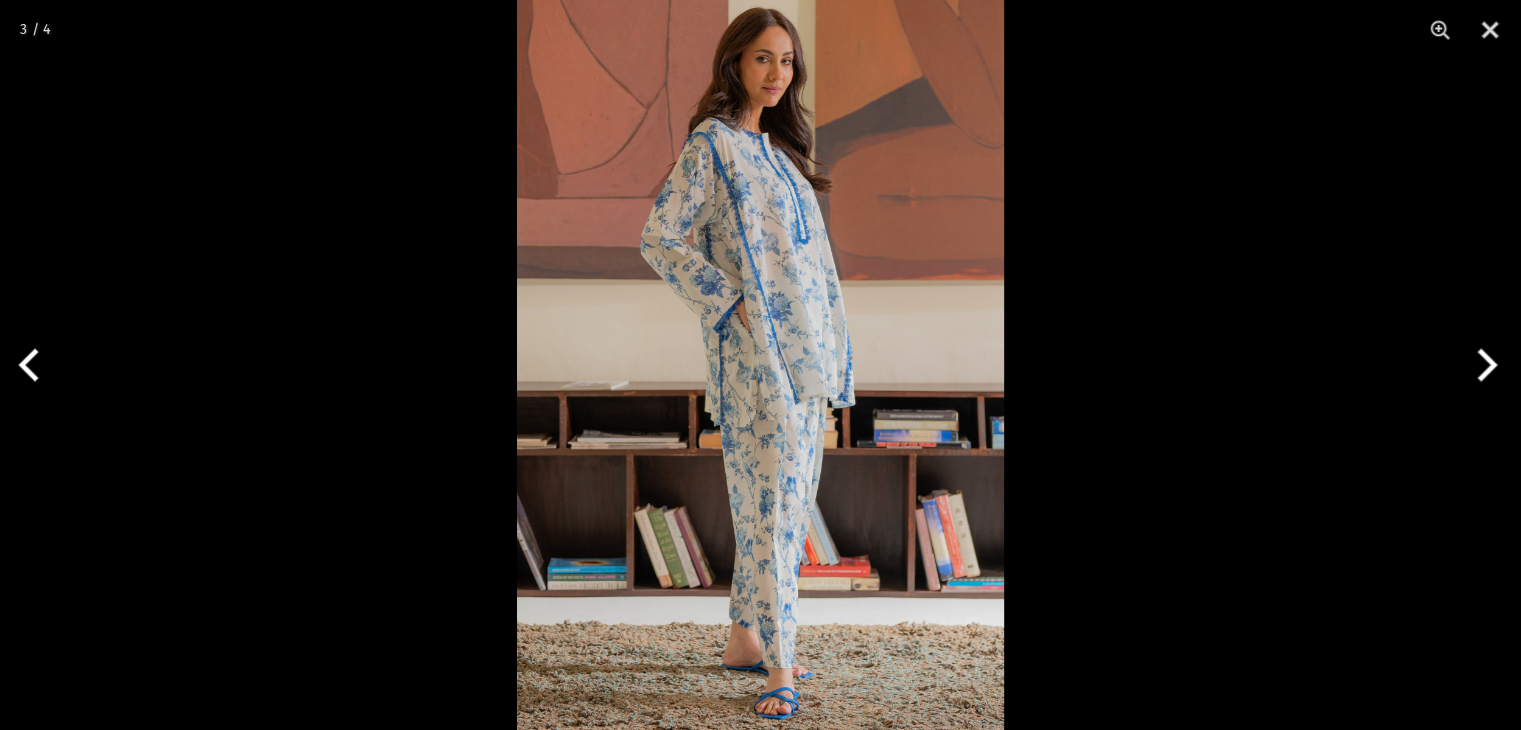 click at bounding box center [760, 365] 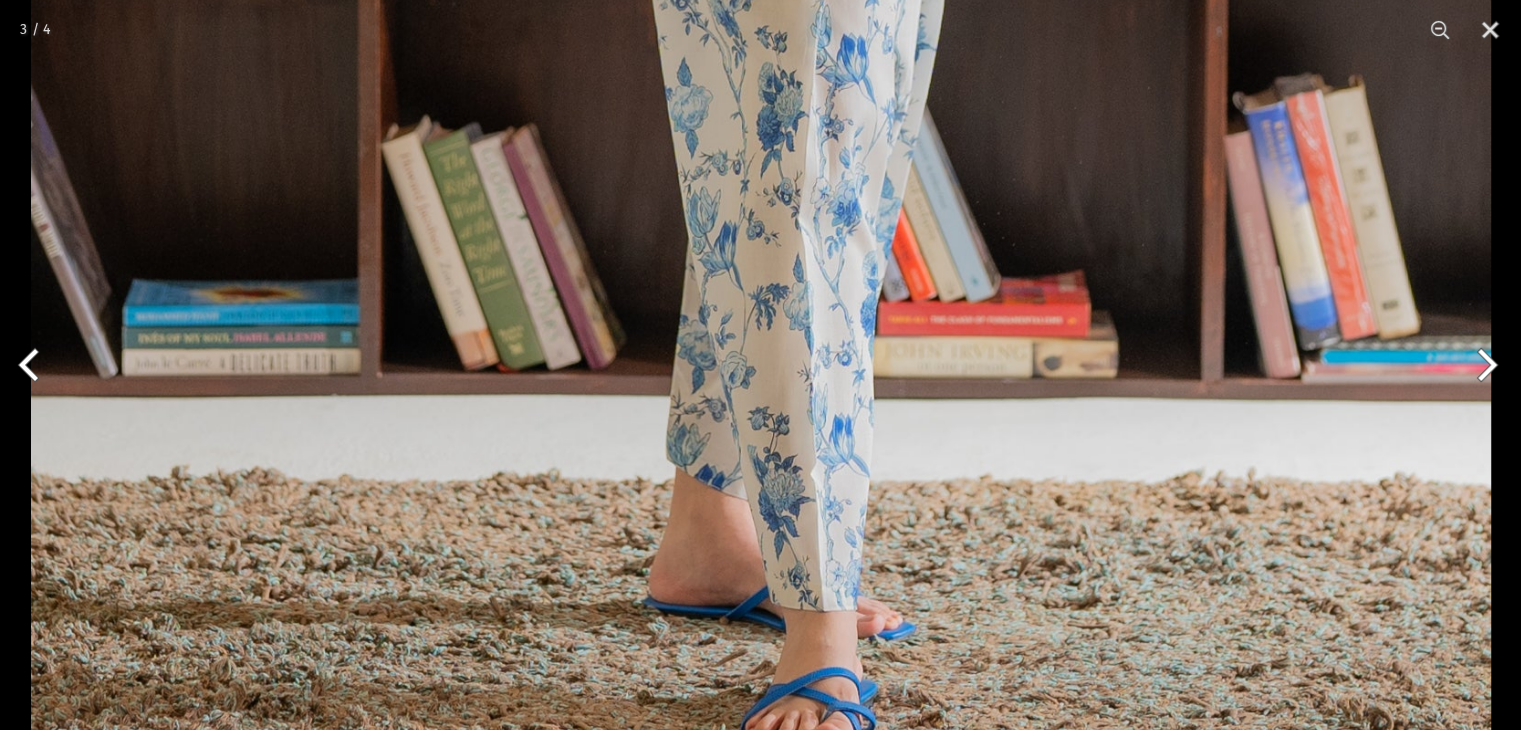 click at bounding box center [761, -299] 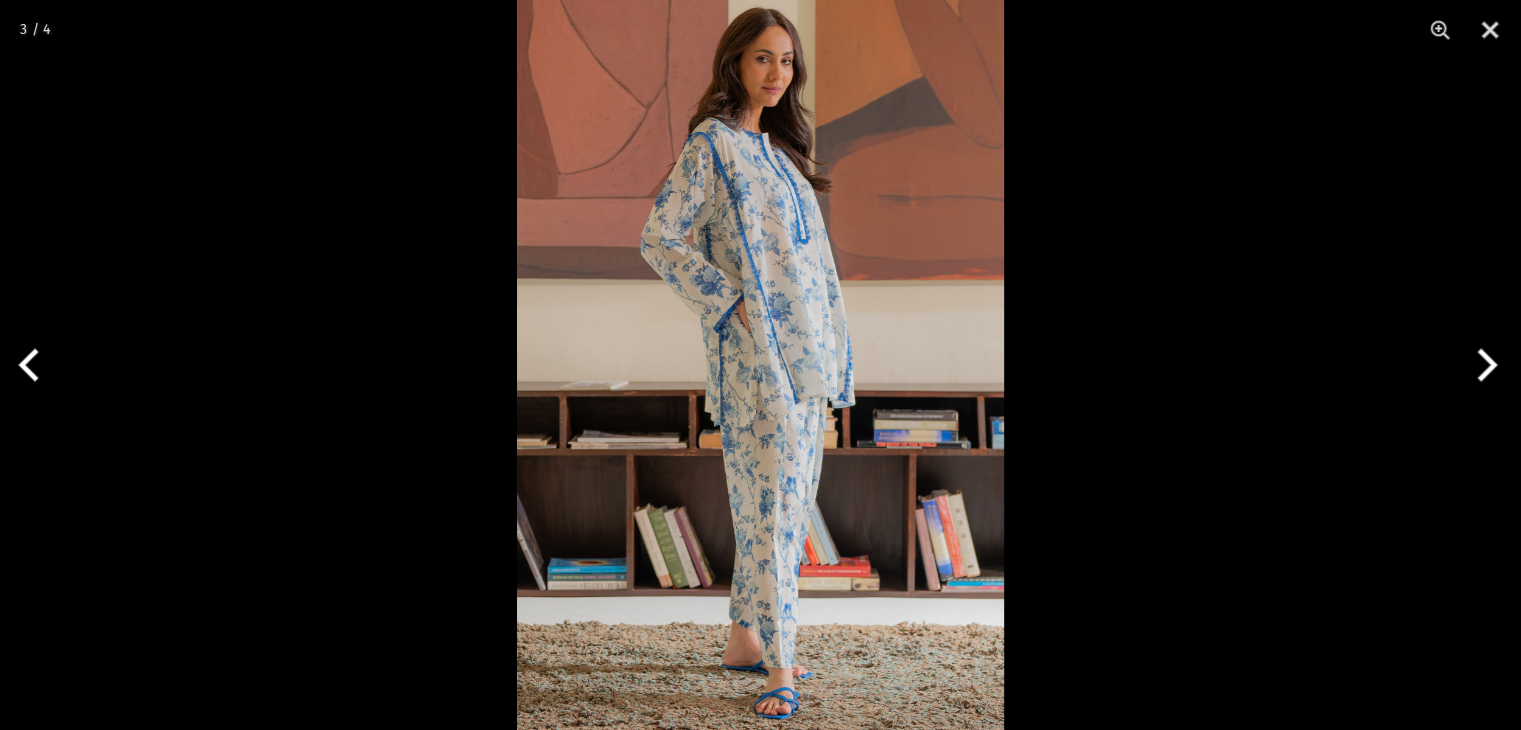 click at bounding box center (760, 365) 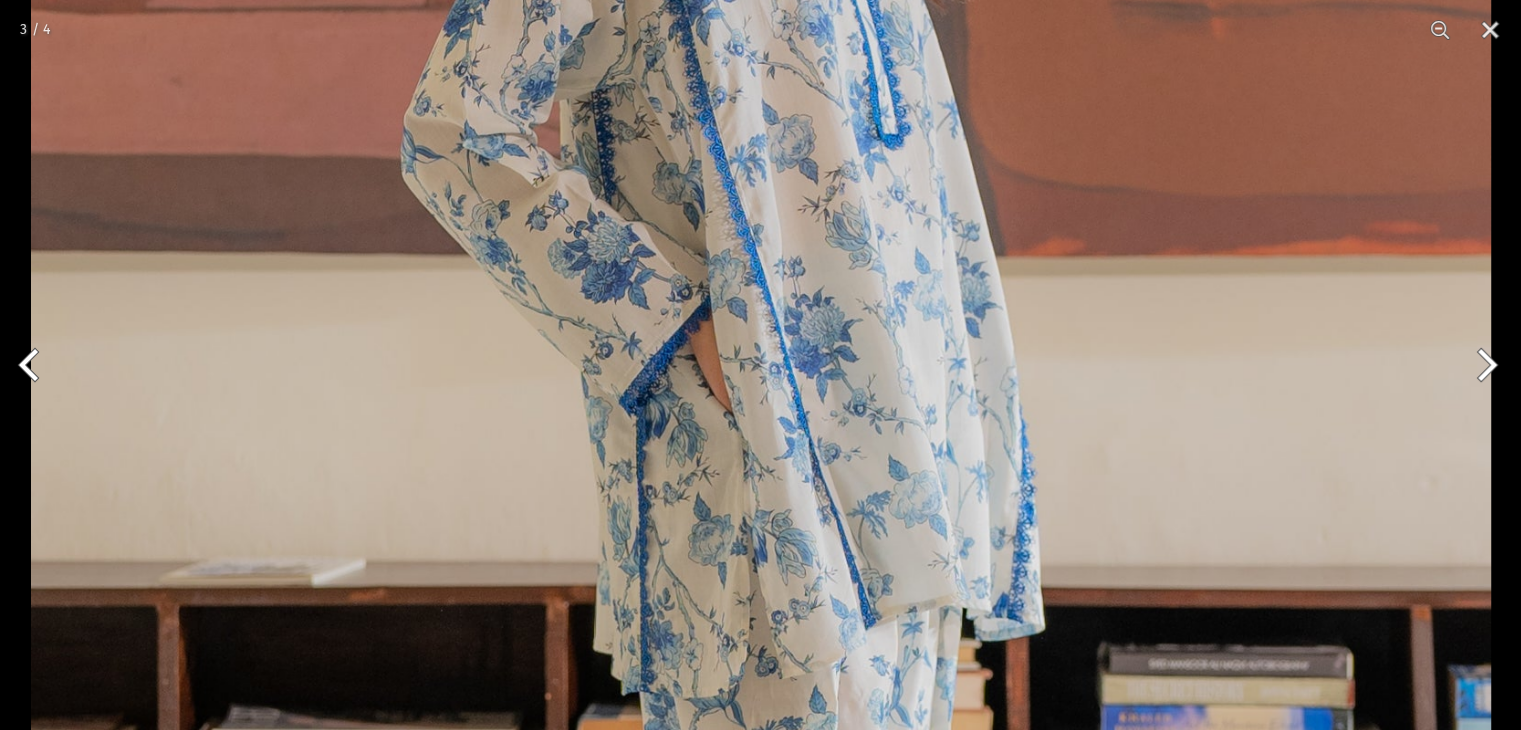 click at bounding box center (761, 511) 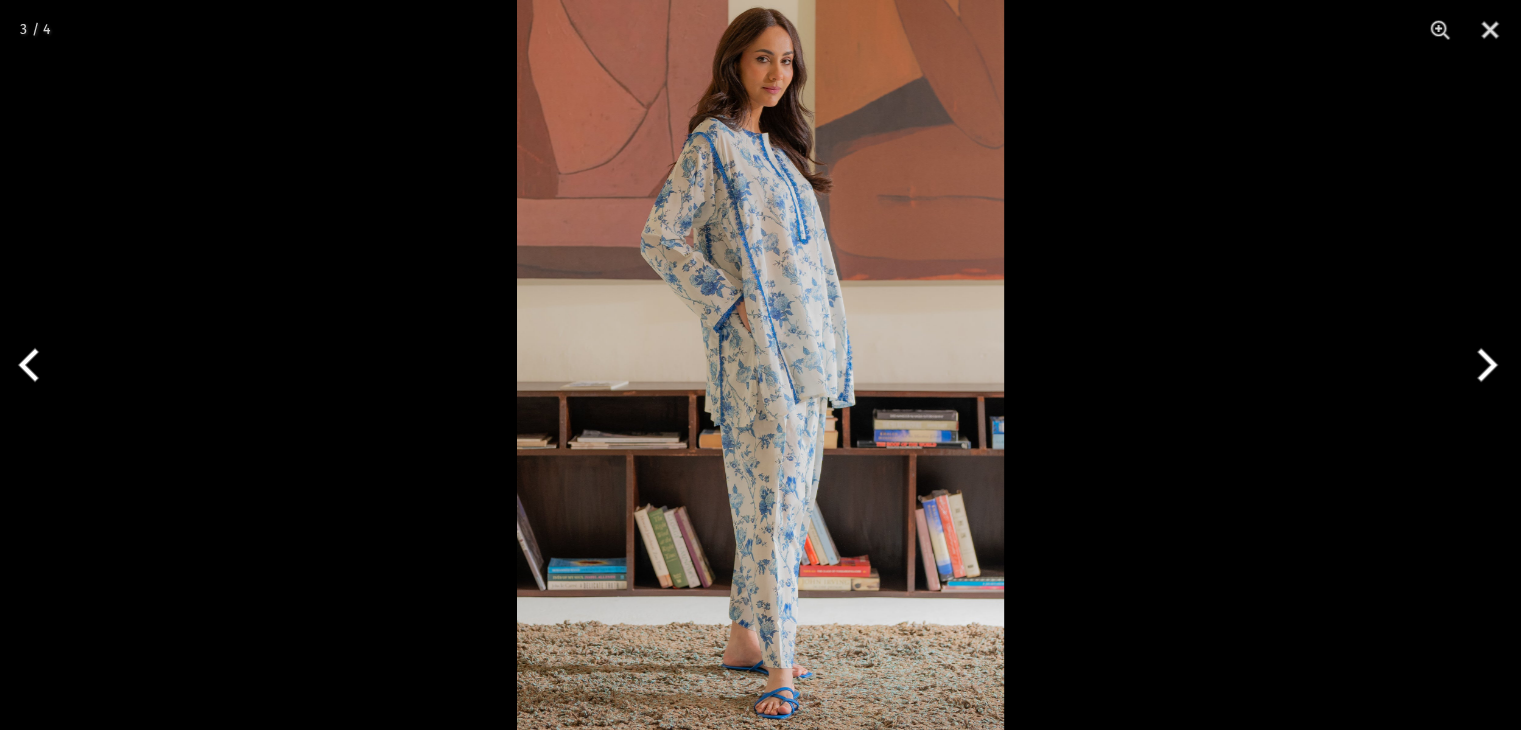 click at bounding box center (760, 365) 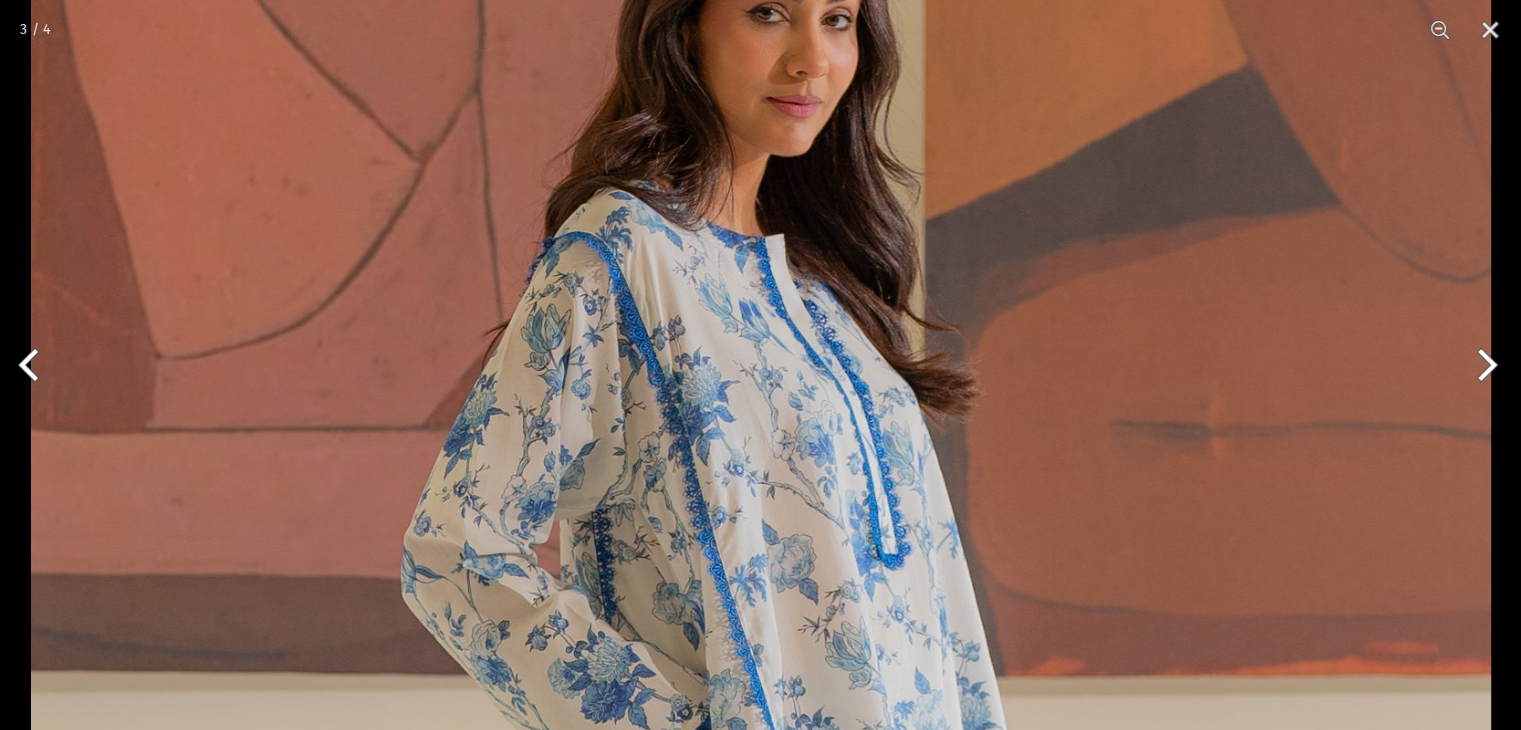 click at bounding box center [761, 931] 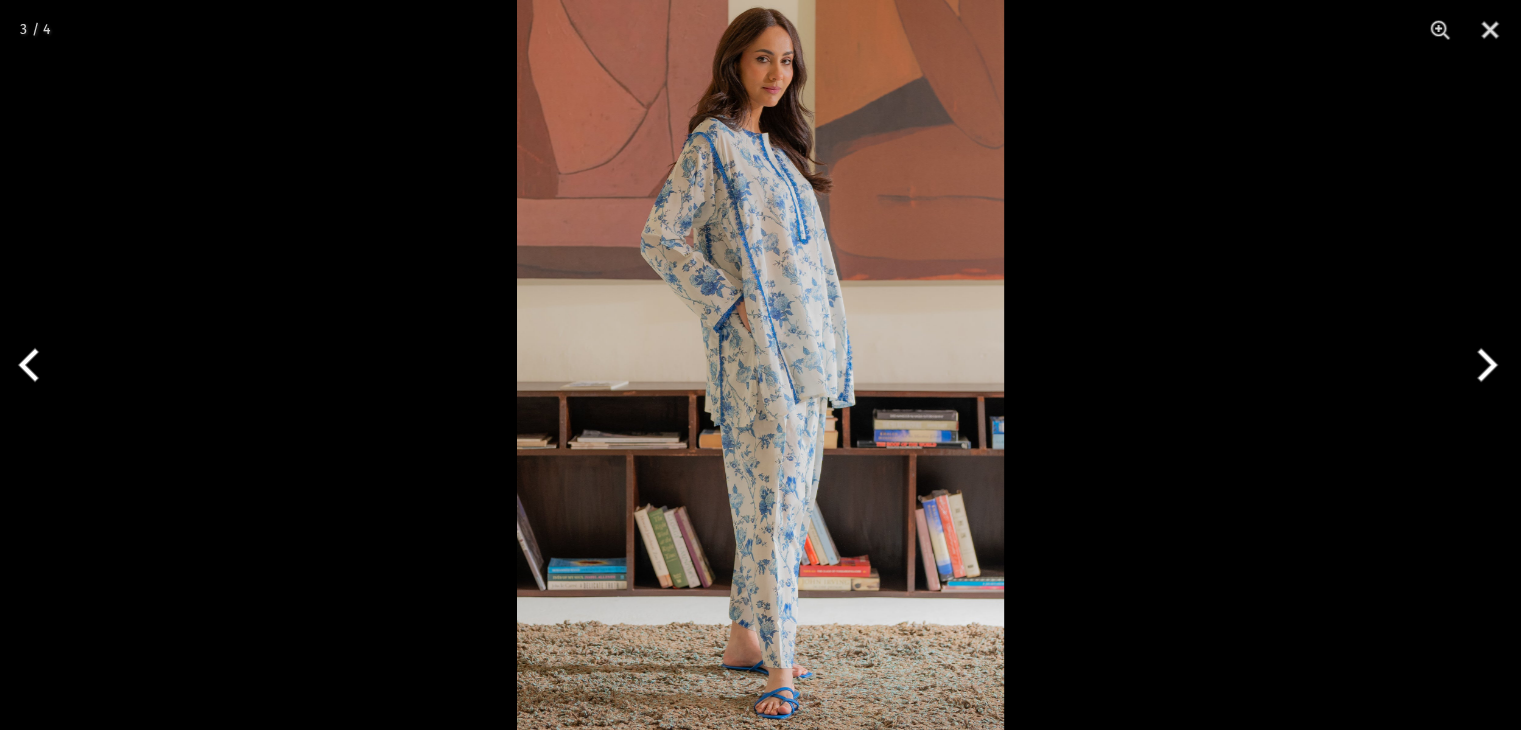 click at bounding box center (37, 365) 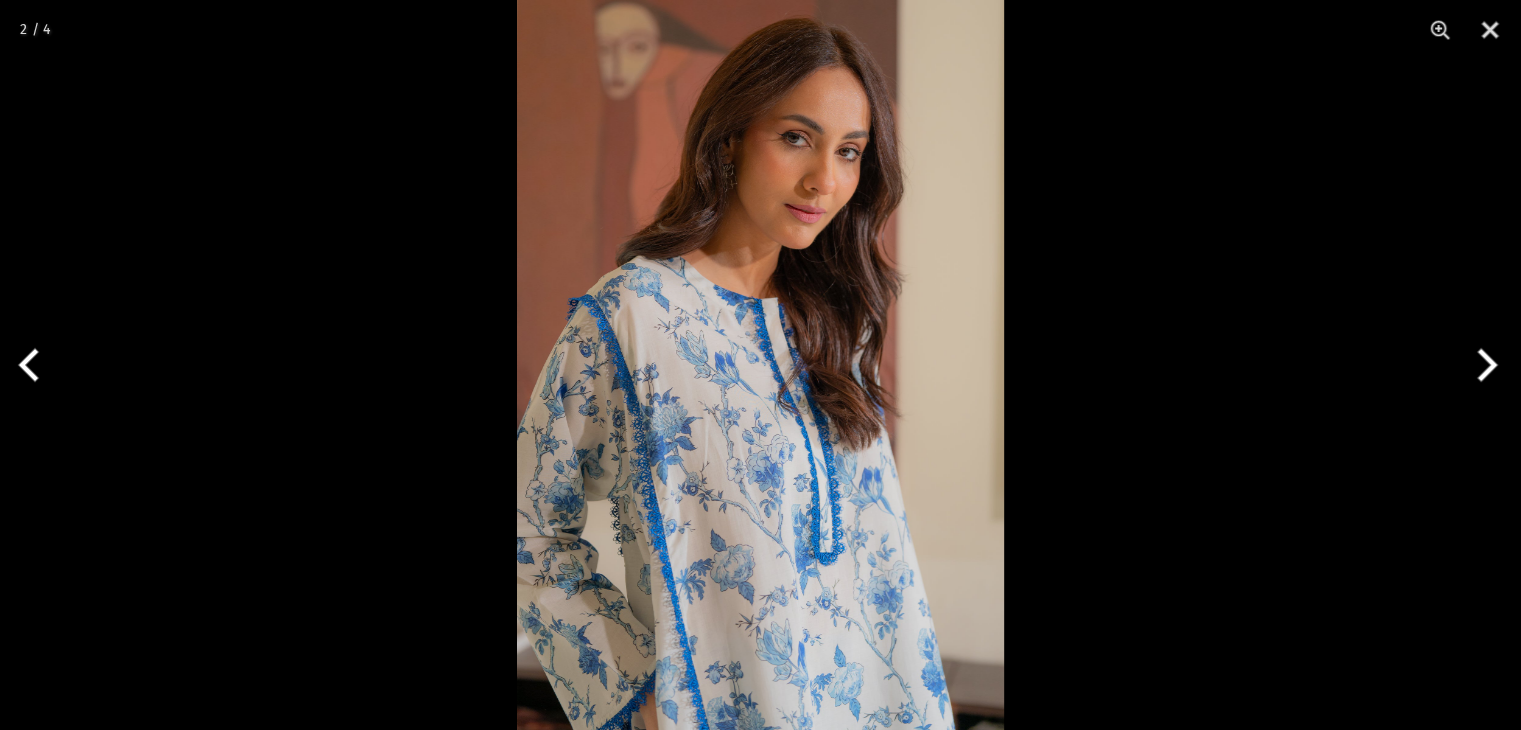click at bounding box center [37, 365] 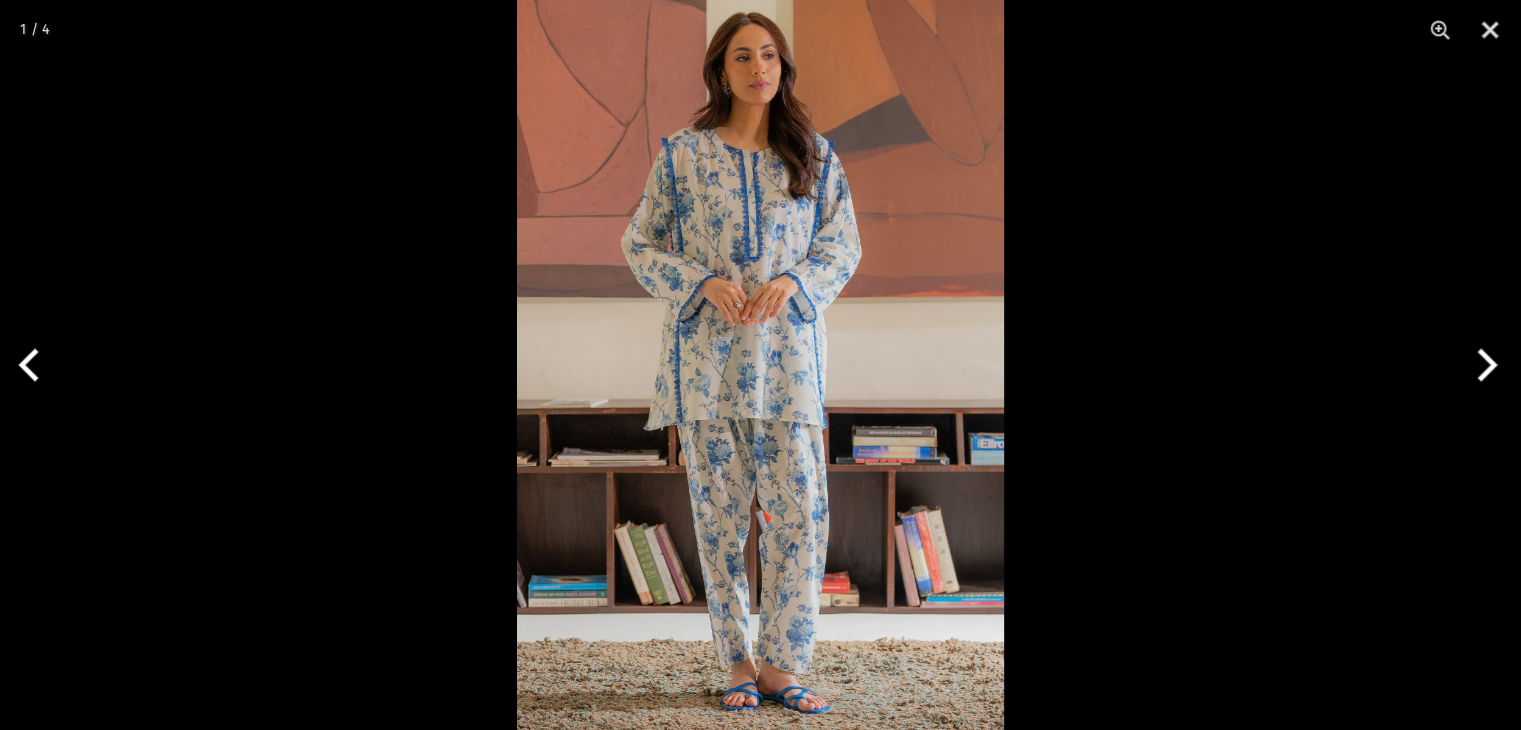 click at bounding box center (37, 365) 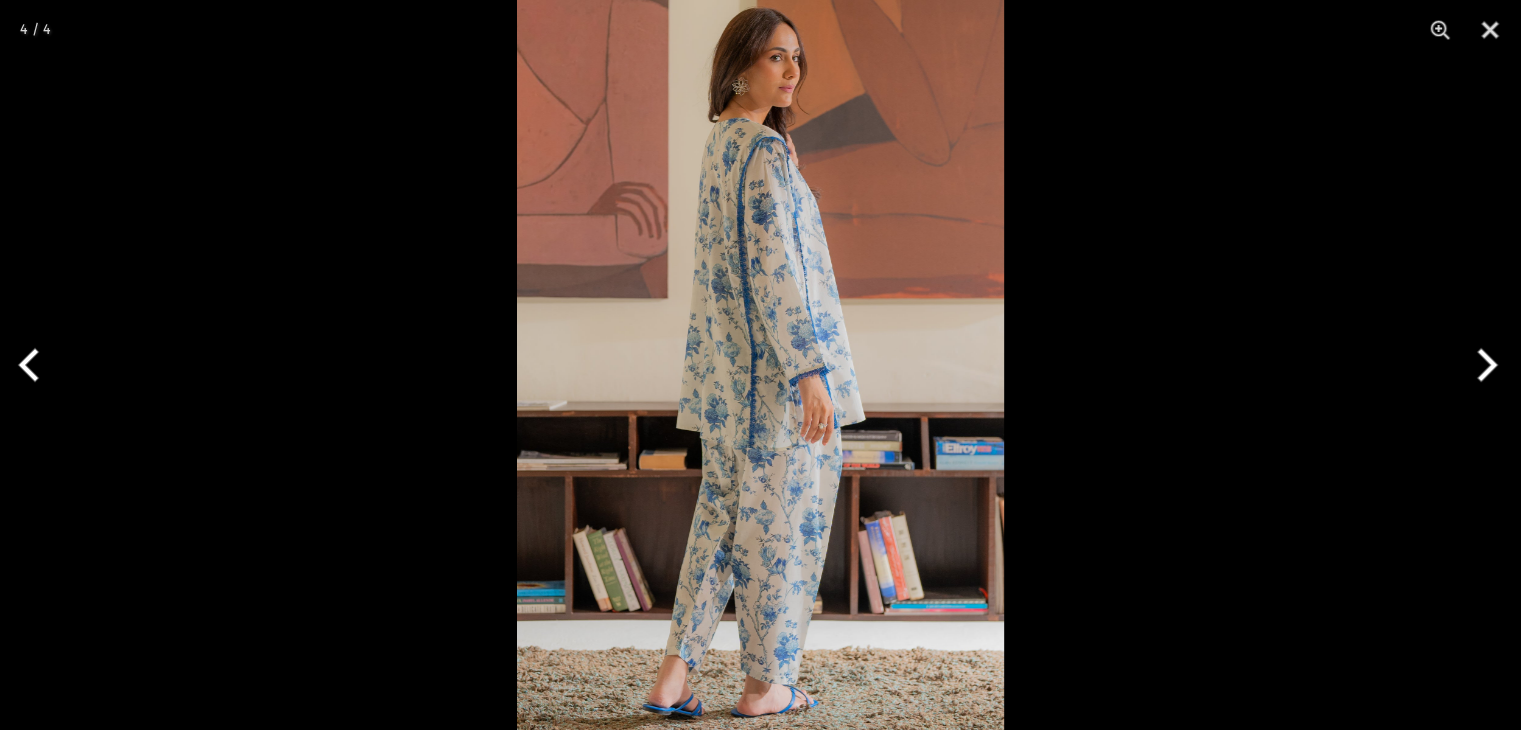 click at bounding box center (37, 365) 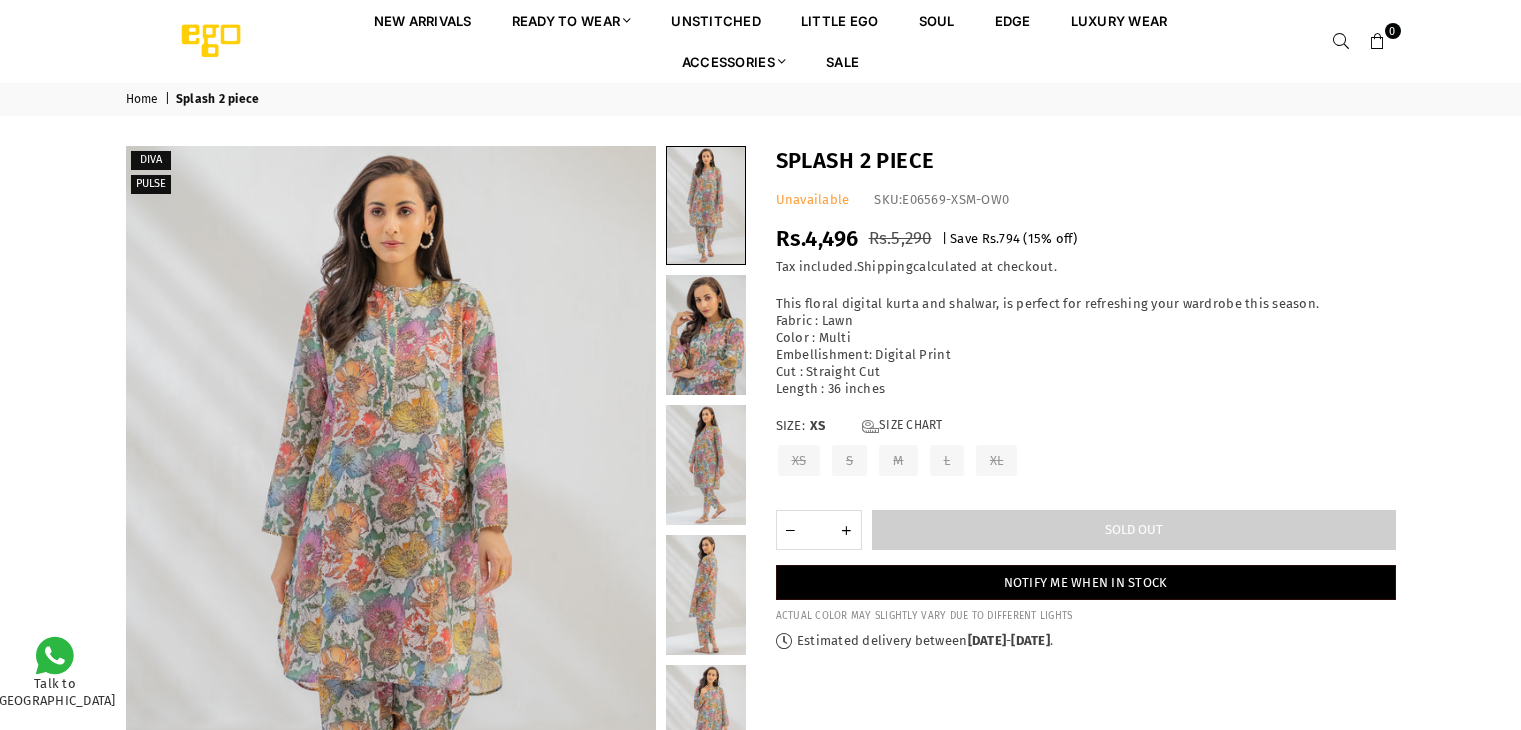 scroll, scrollTop: 0, scrollLeft: 0, axis: both 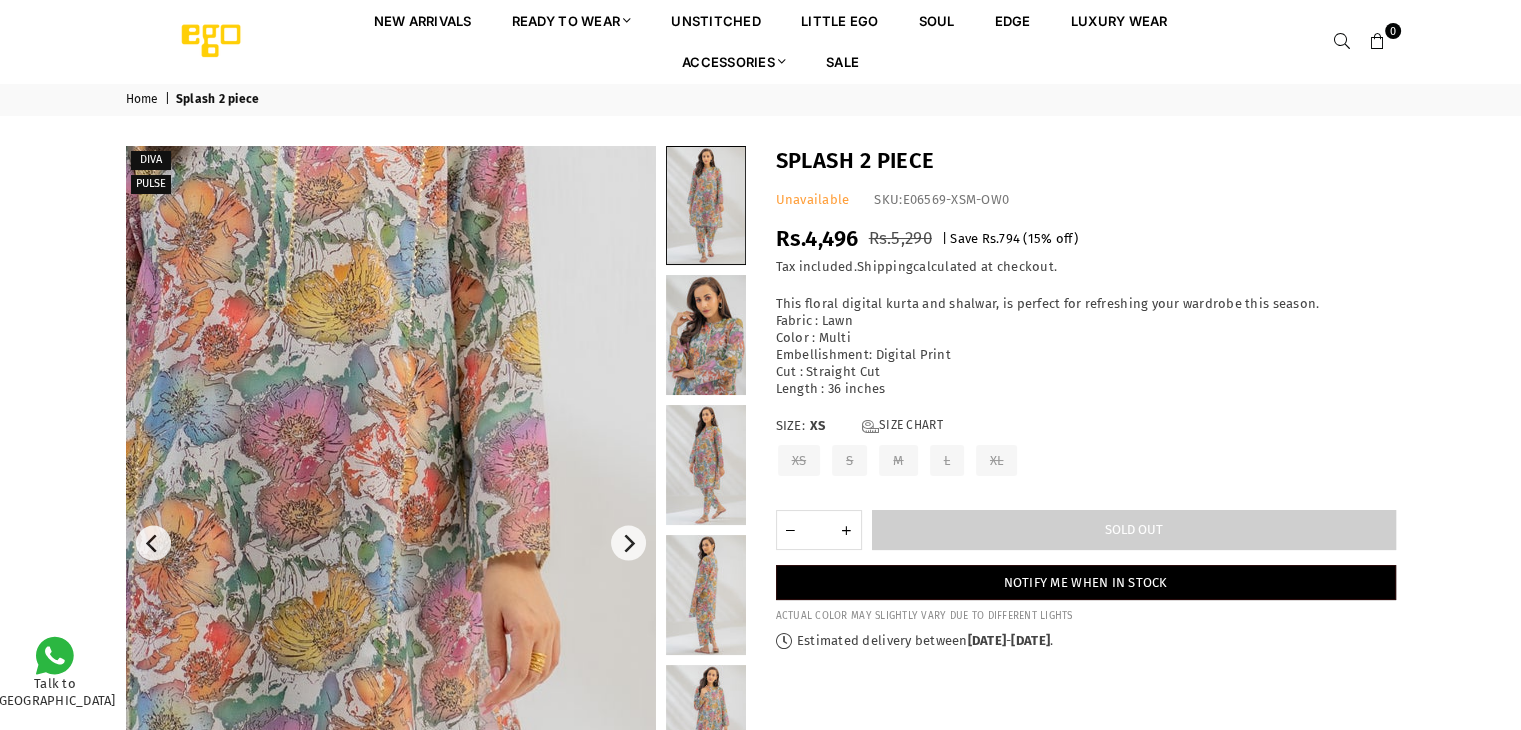 click at bounding box center (286, 593) 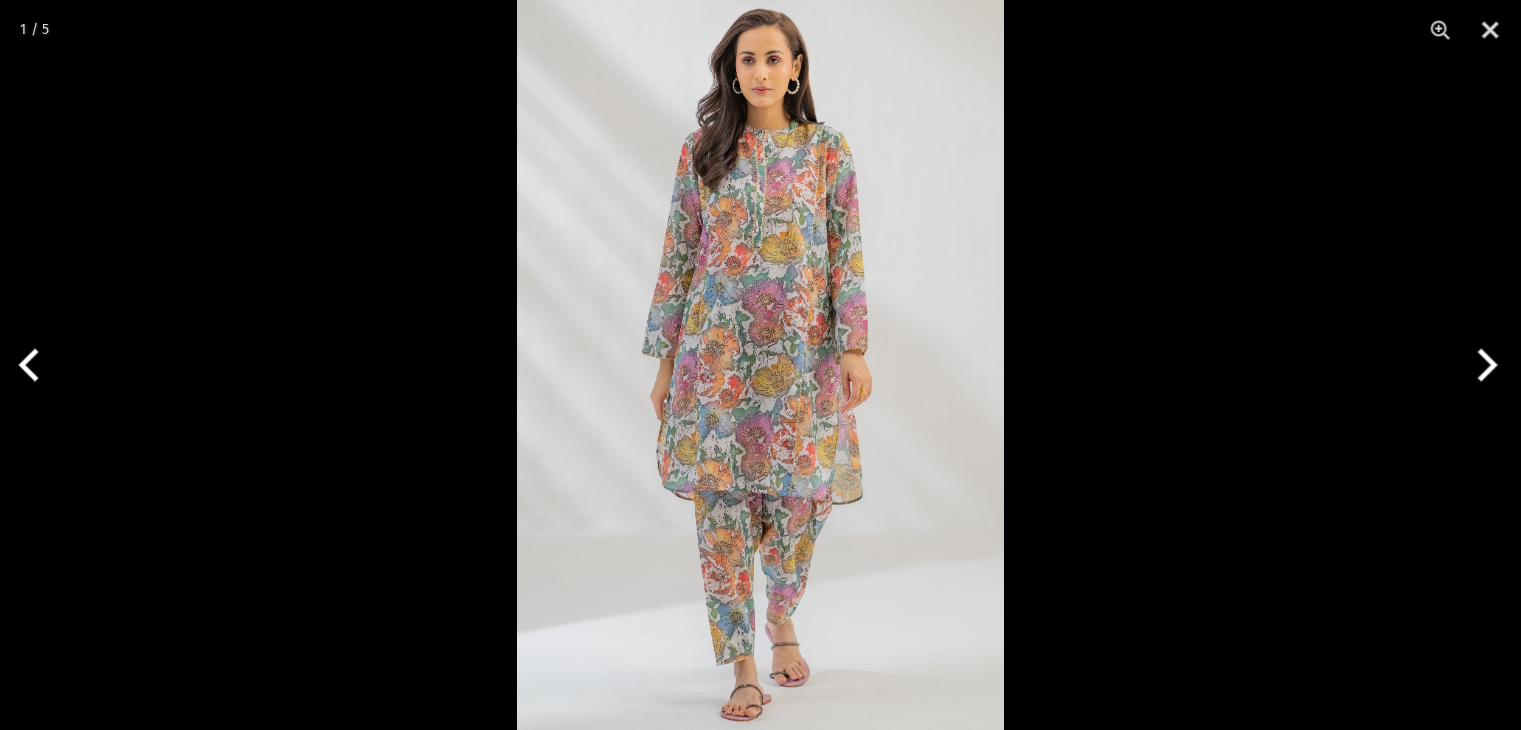 click at bounding box center [760, 365] 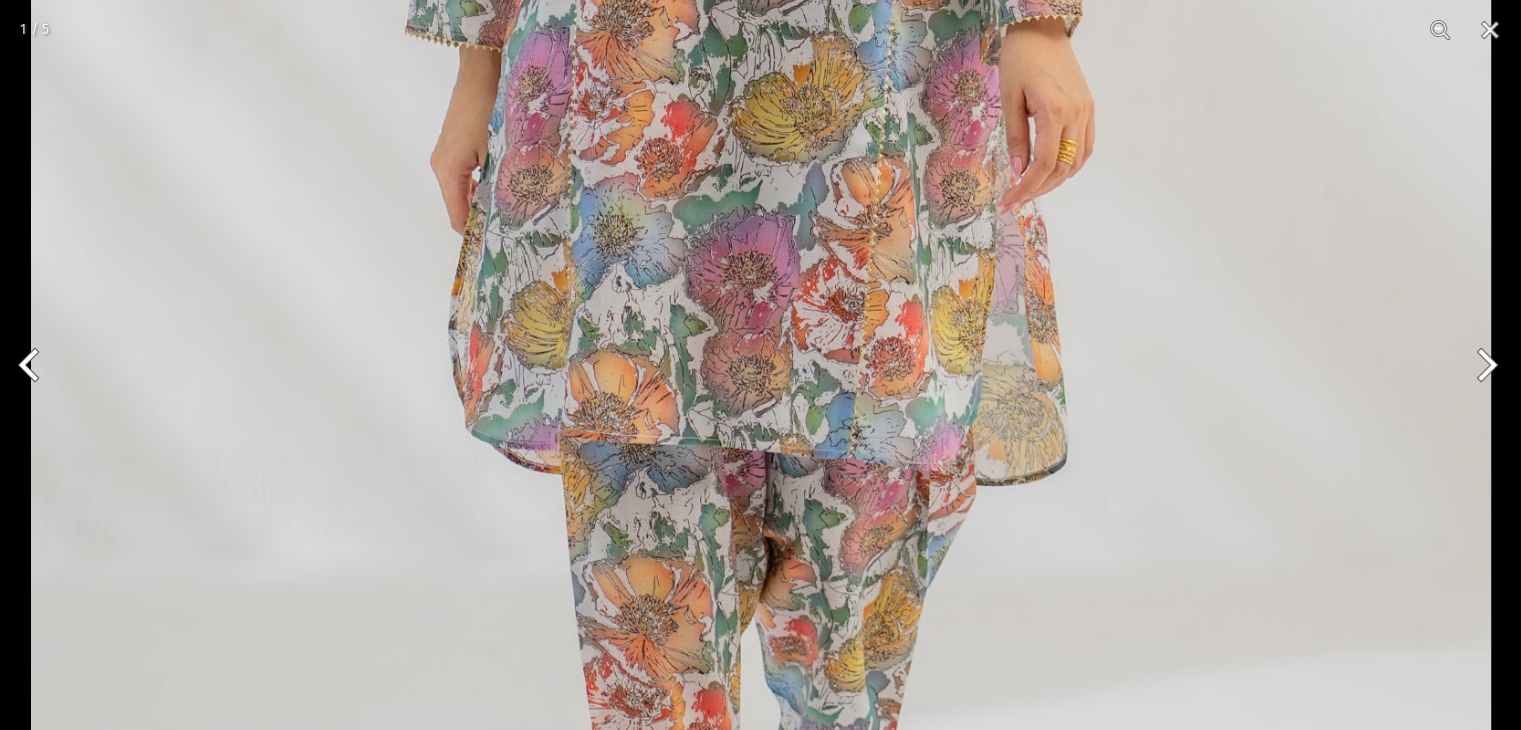 click at bounding box center (761, 67) 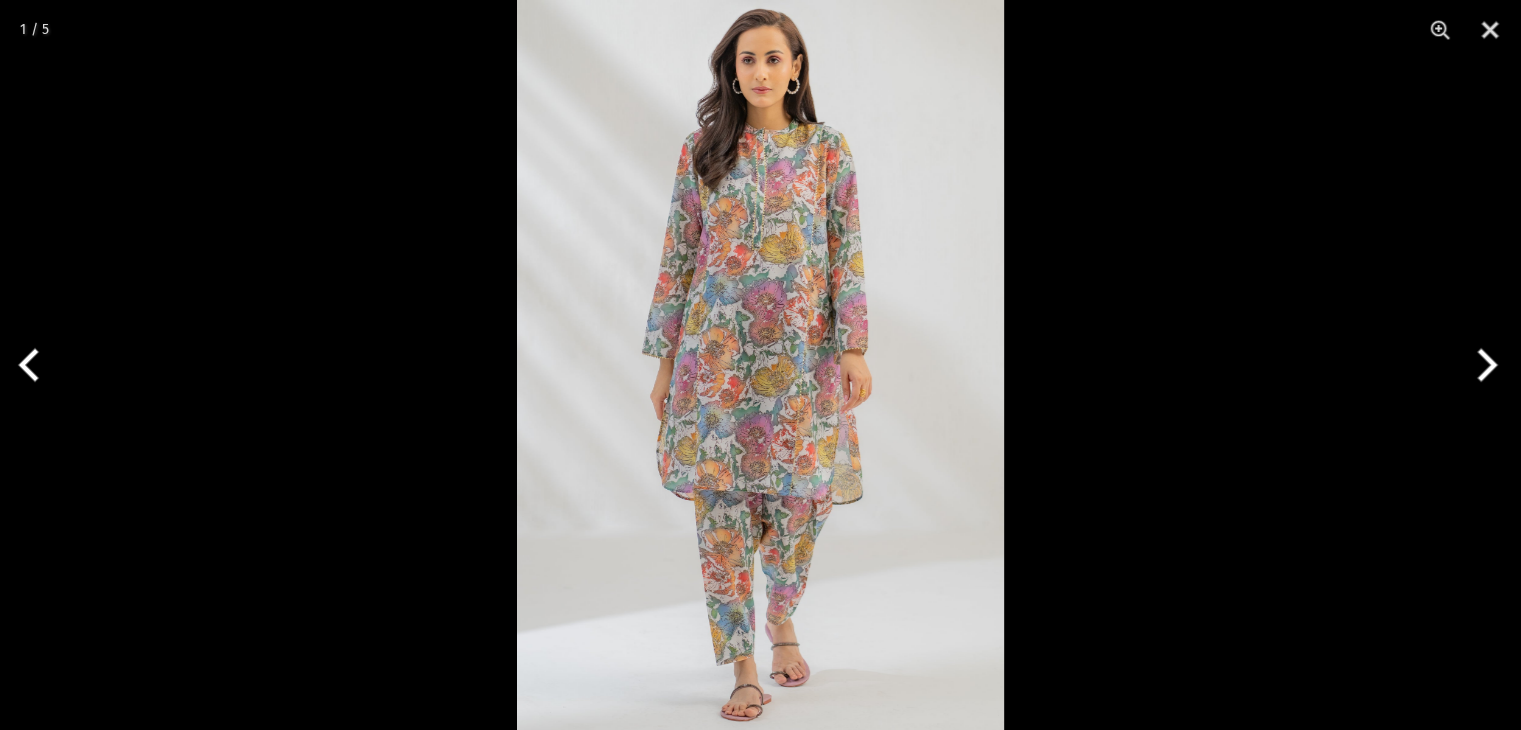 click at bounding box center [760, 365] 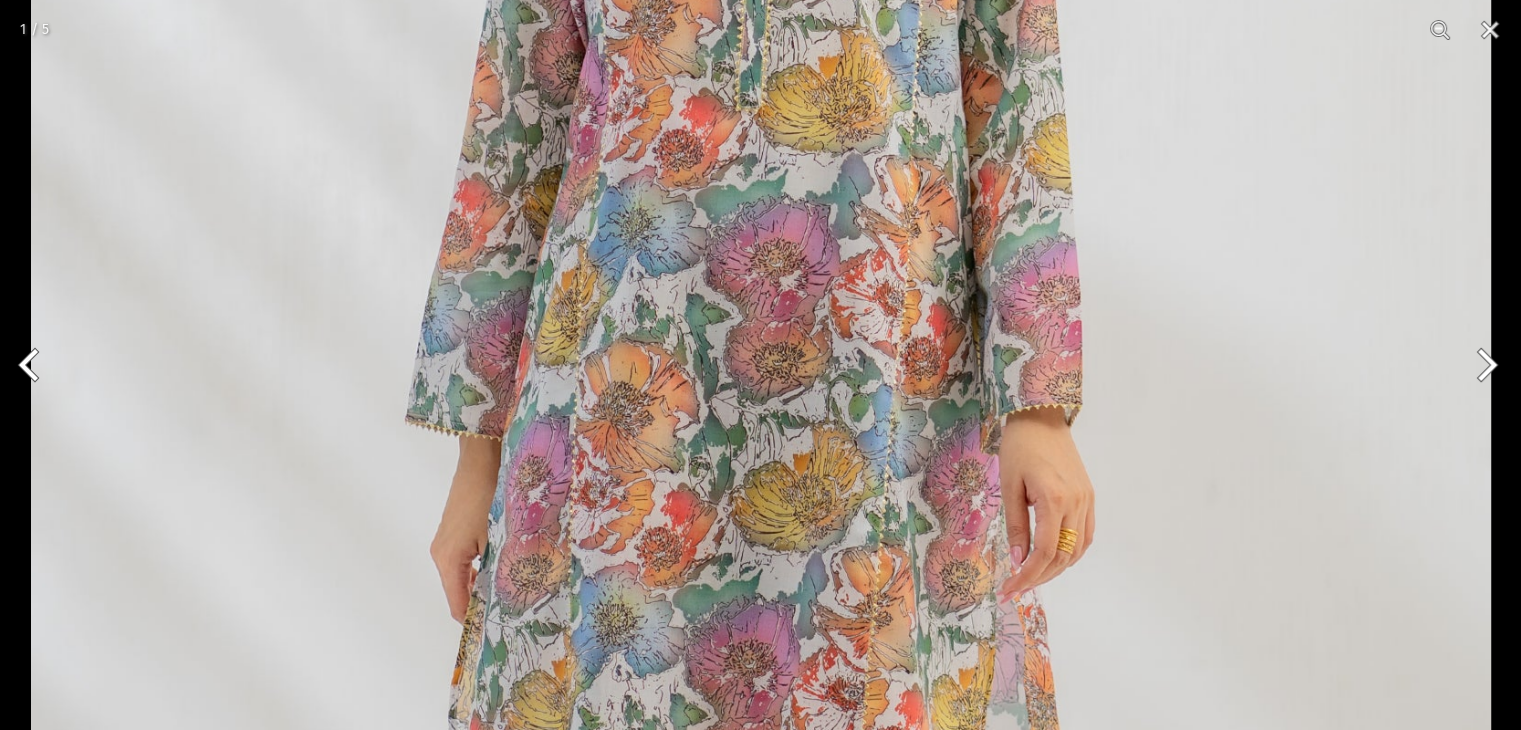 click at bounding box center (761, 456) 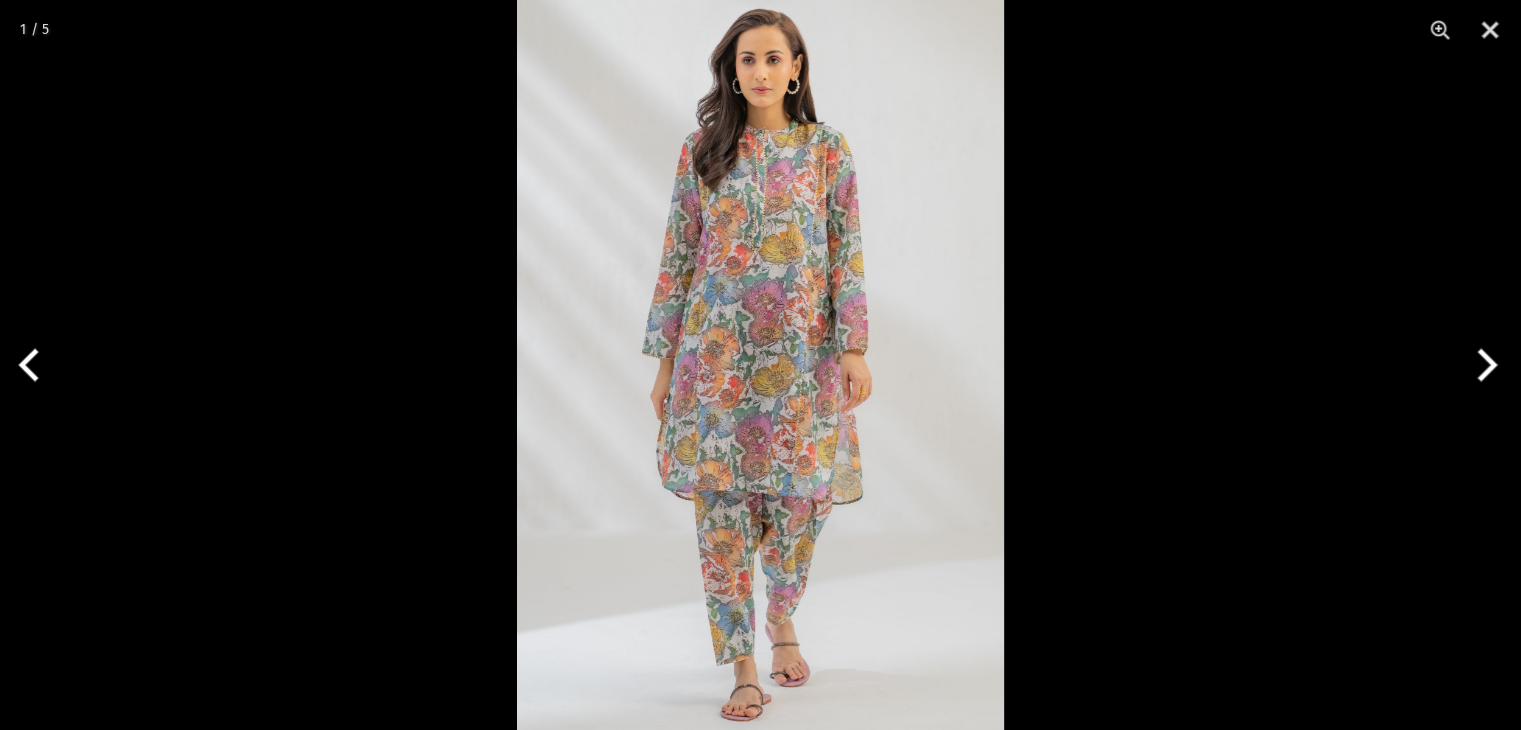 click at bounding box center [760, 365] 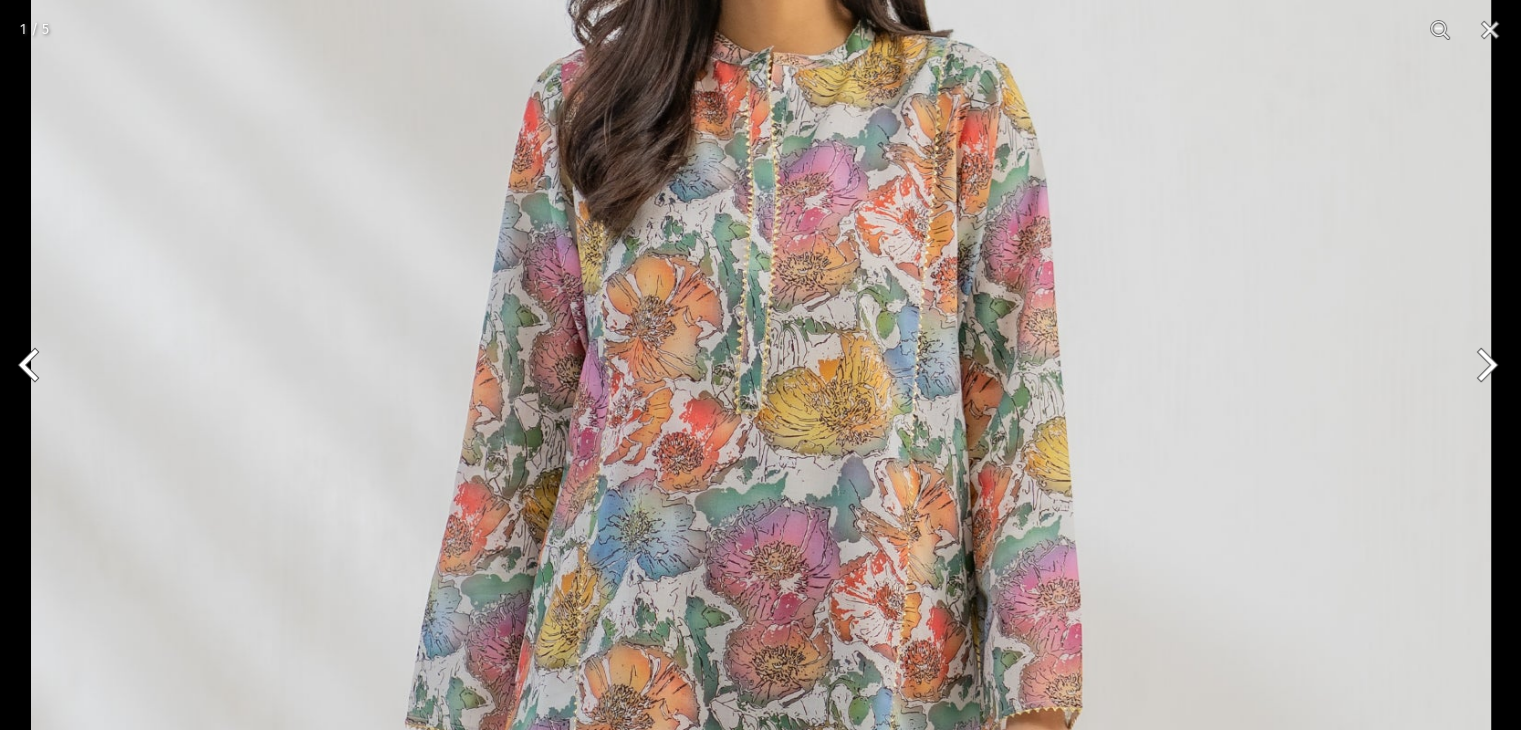 click at bounding box center (761, 759) 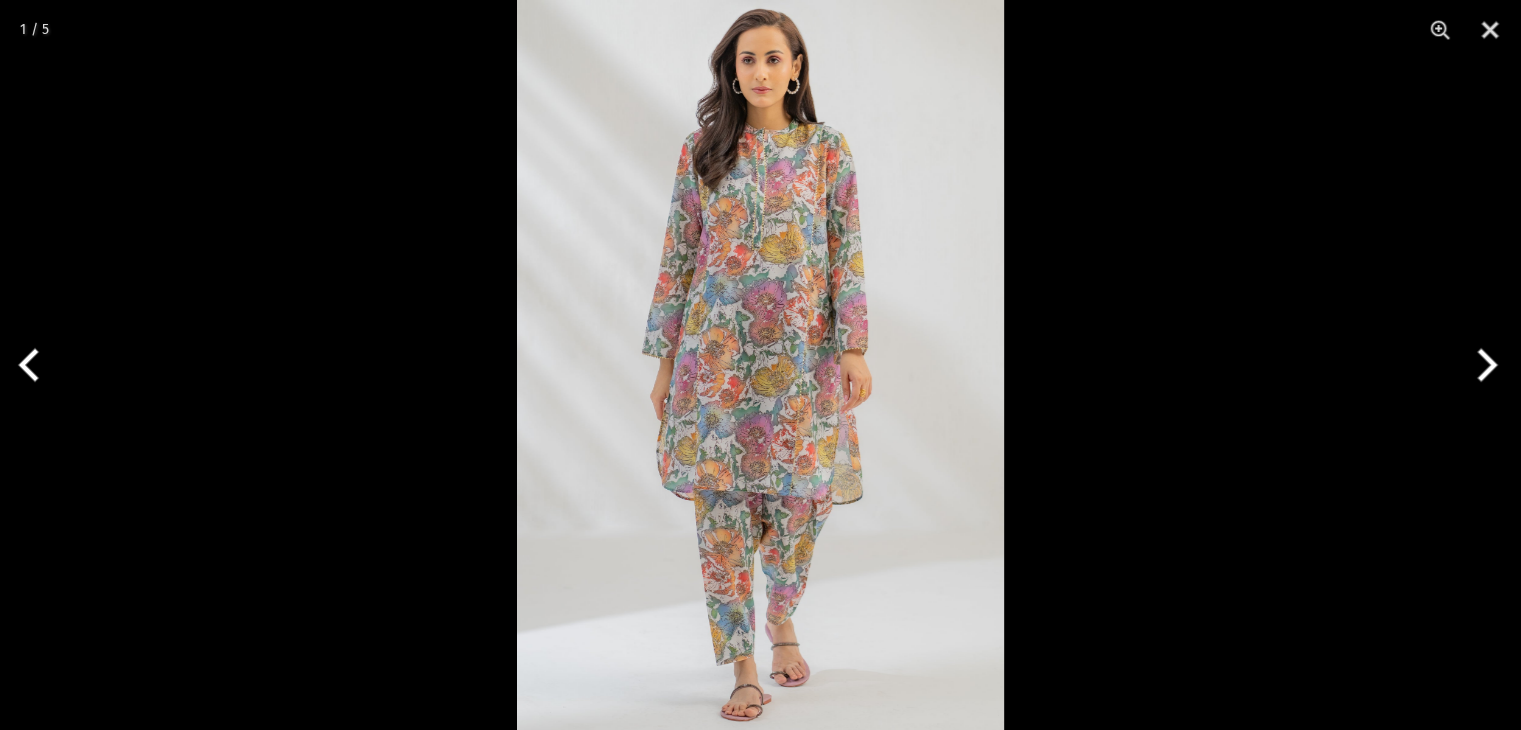 click at bounding box center [1483, 365] 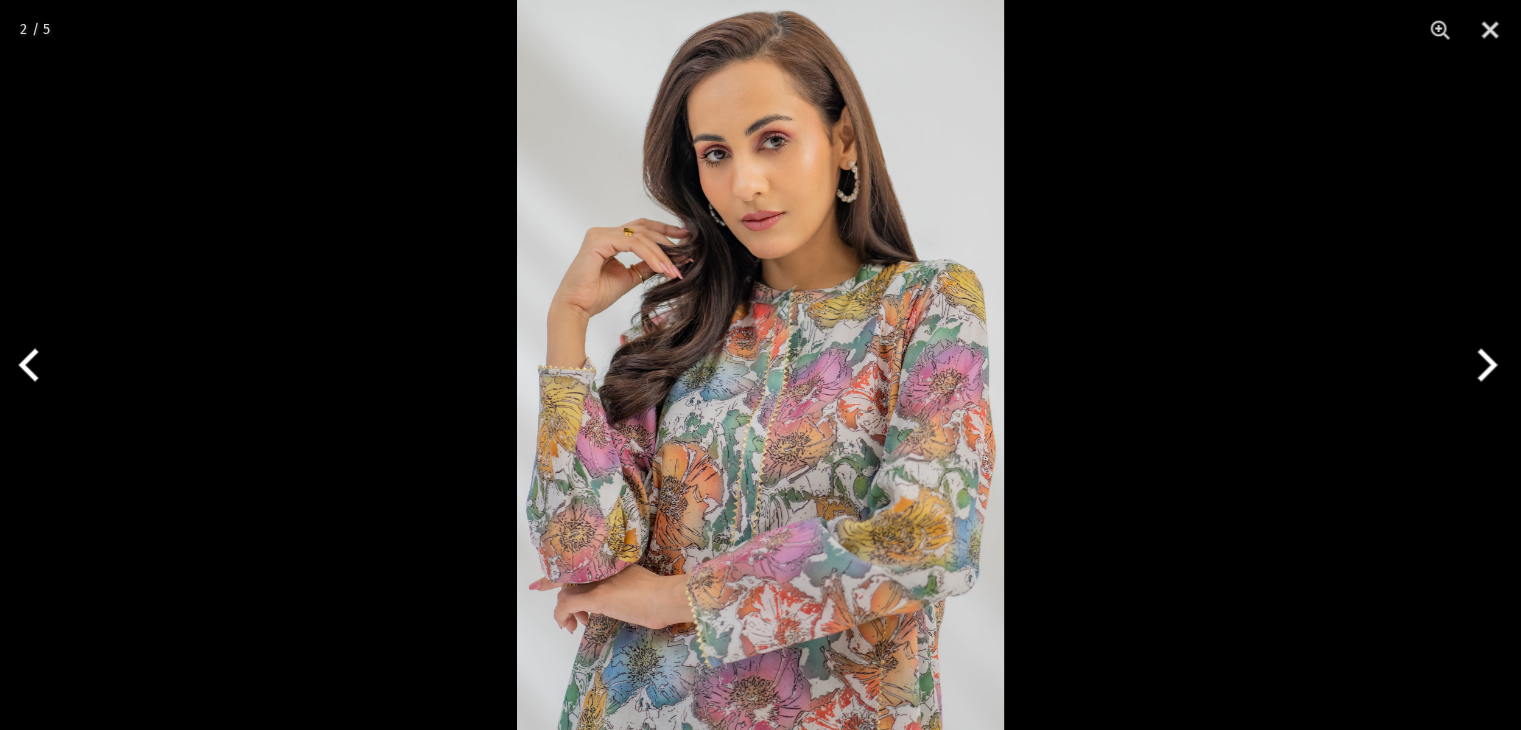 click at bounding box center (760, 365) 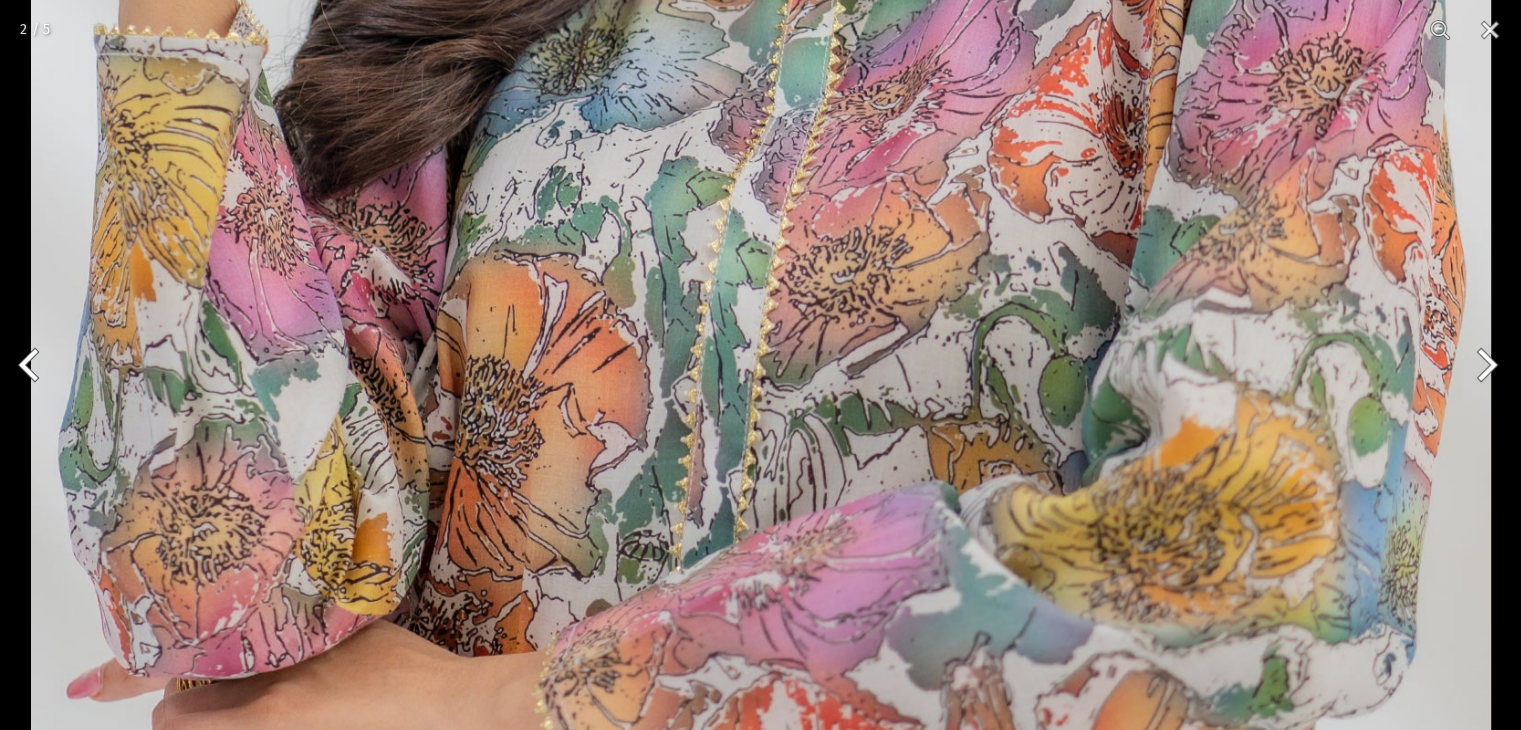 click at bounding box center (761, 24) 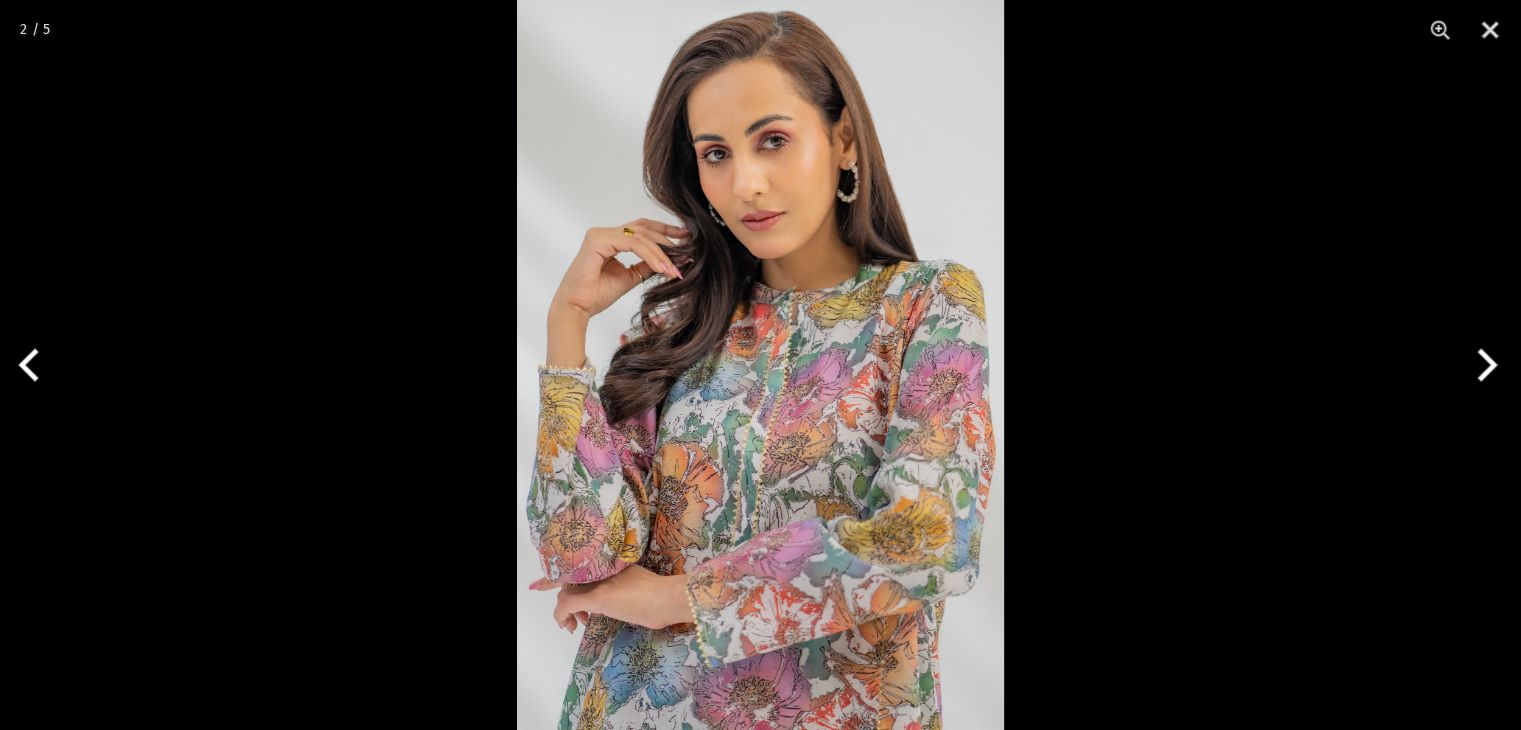 click at bounding box center [760, 365] 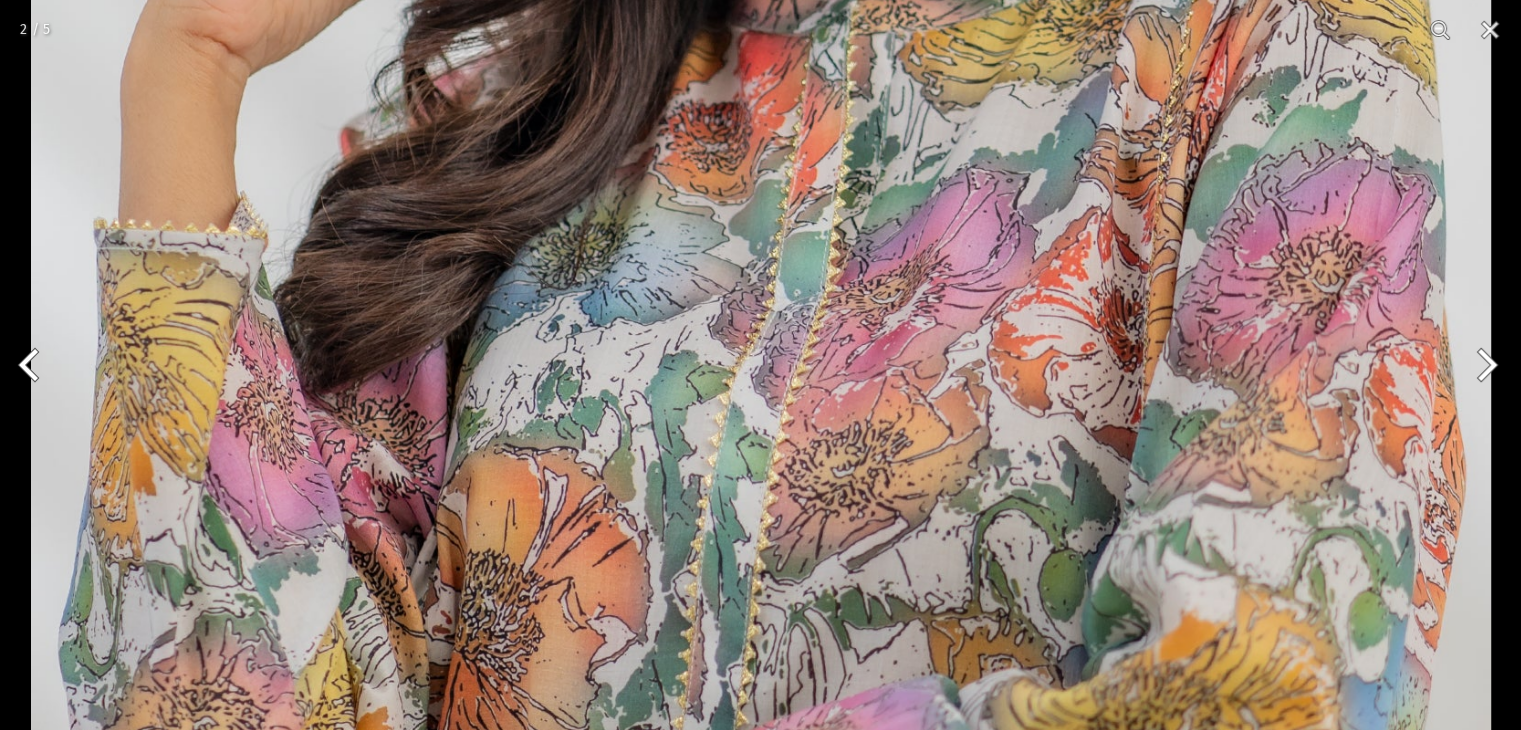 click at bounding box center [761, 218] 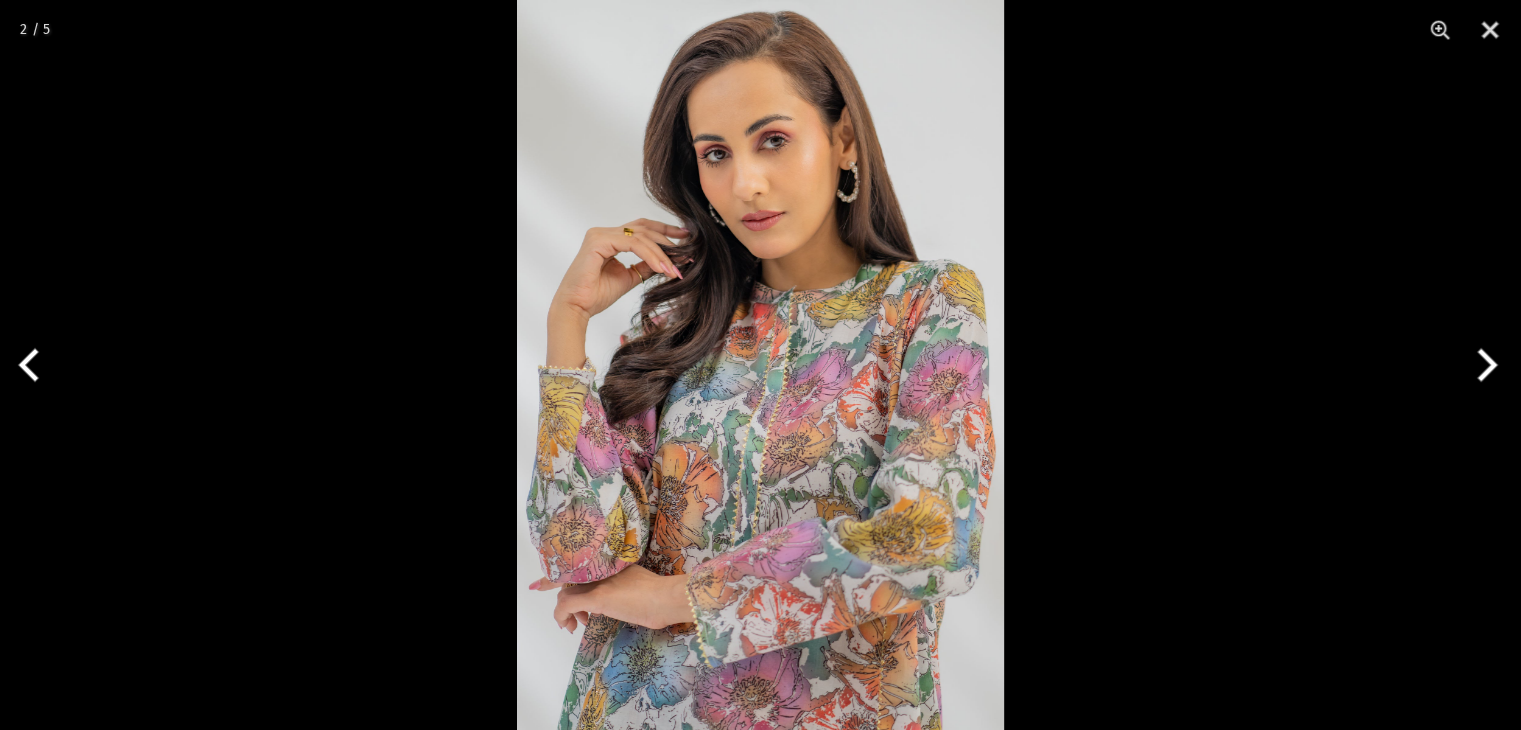 click at bounding box center [760, 365] 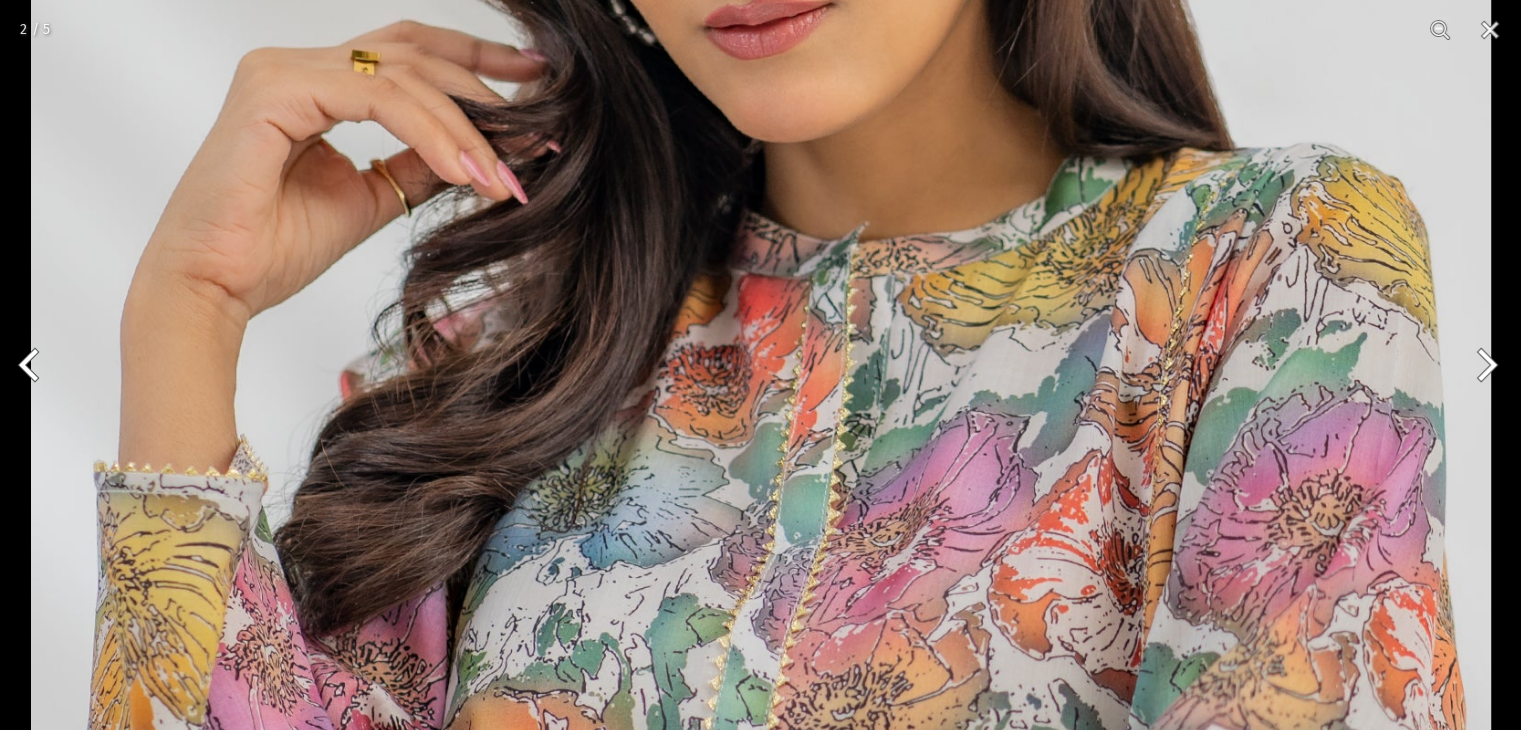click at bounding box center (761, 461) 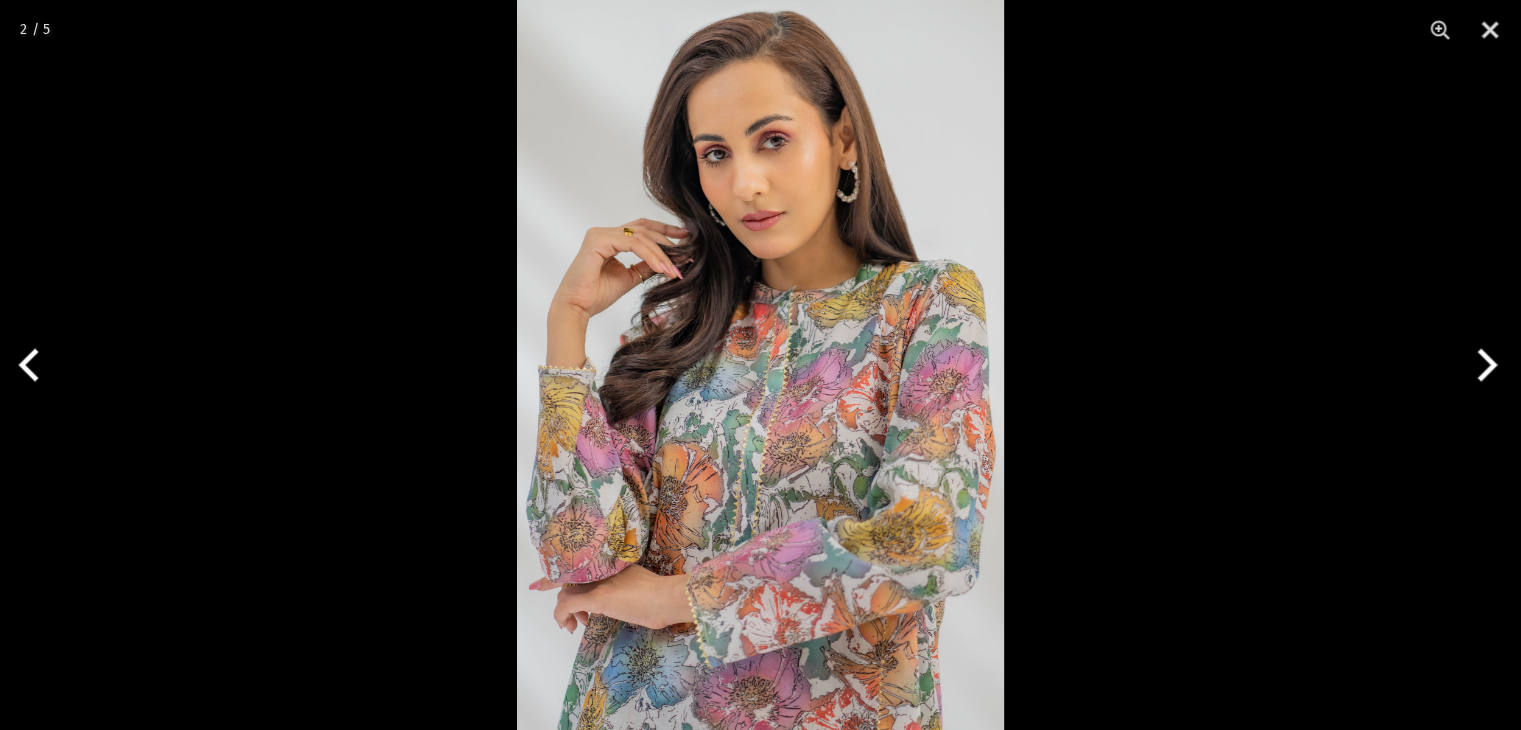 click at bounding box center (760, 365) 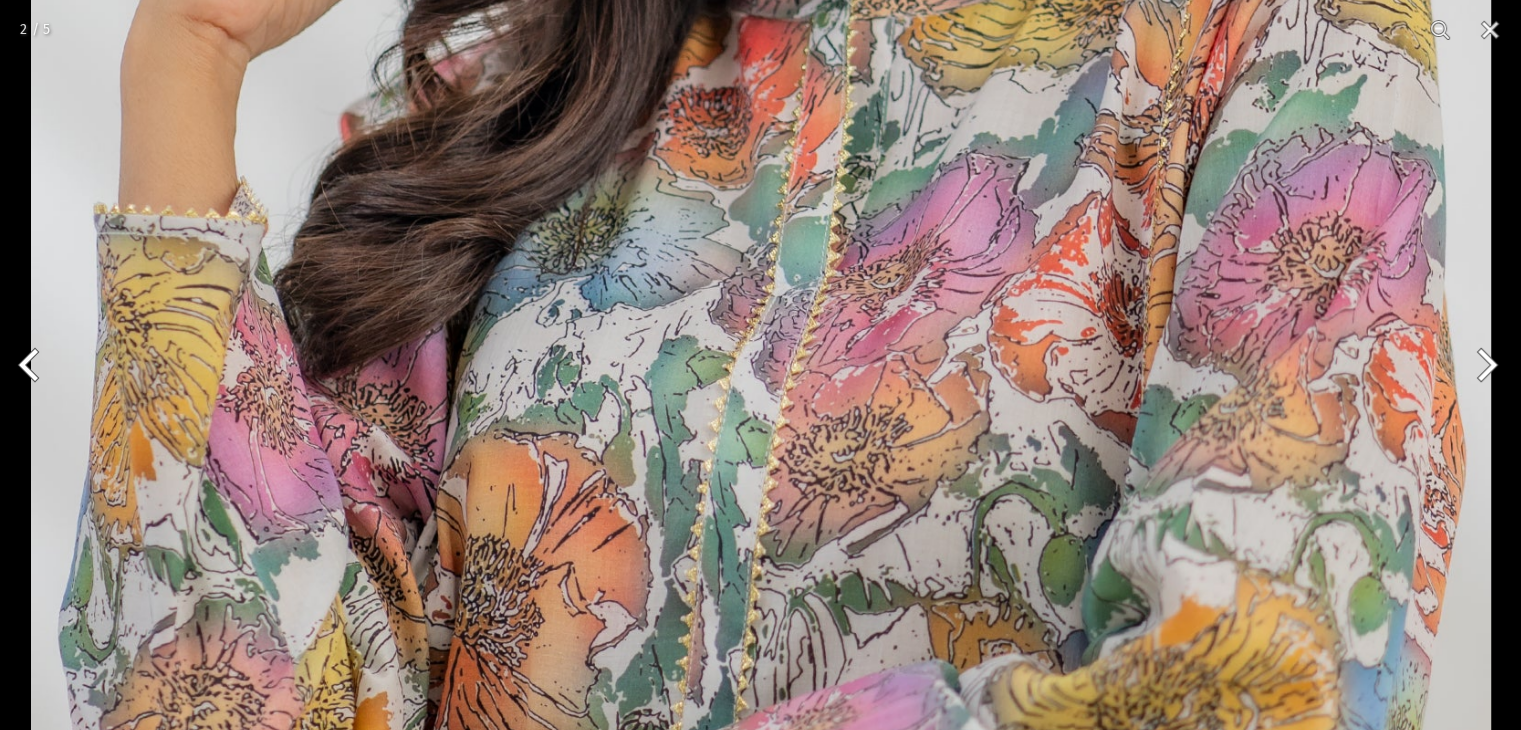 click at bounding box center (761, 203) 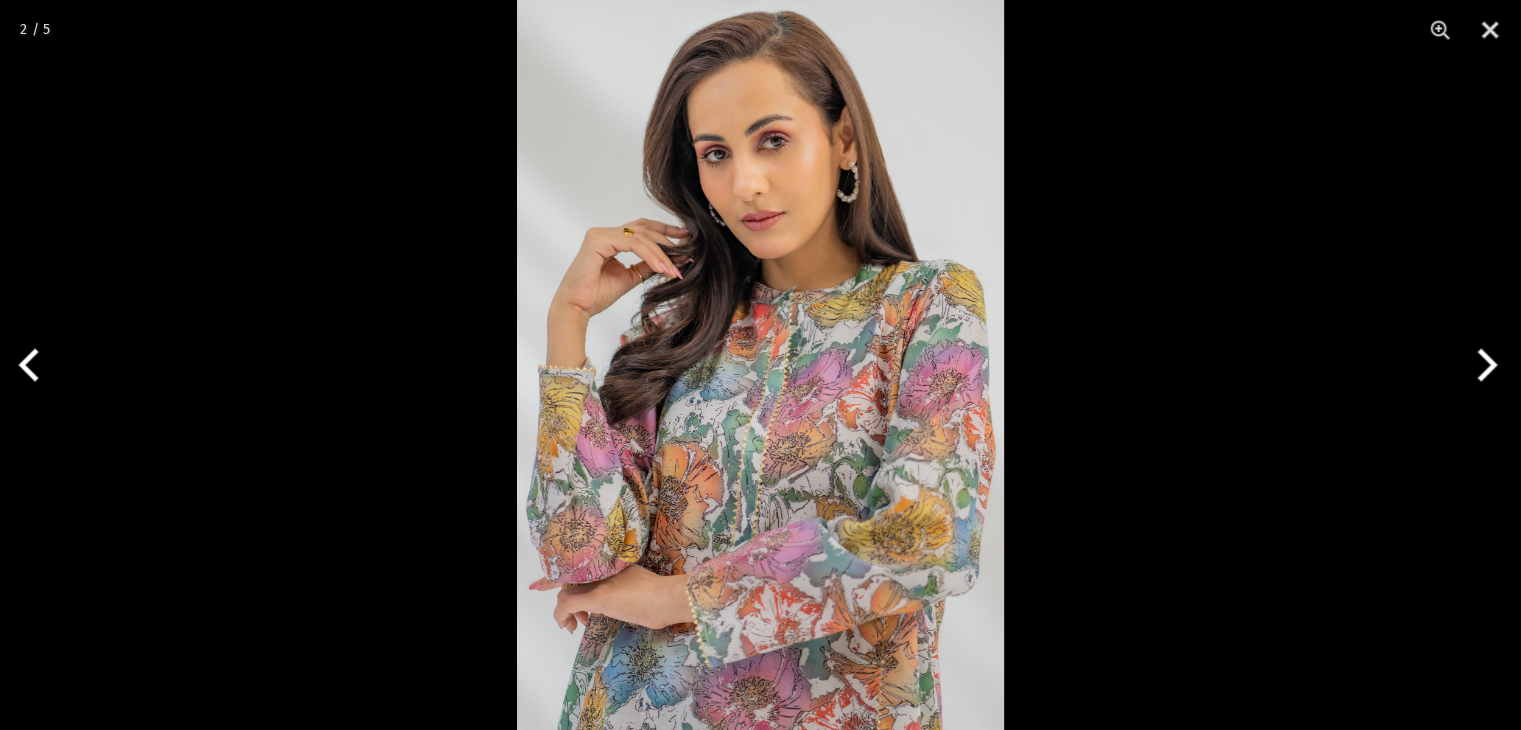 click at bounding box center [1483, 365] 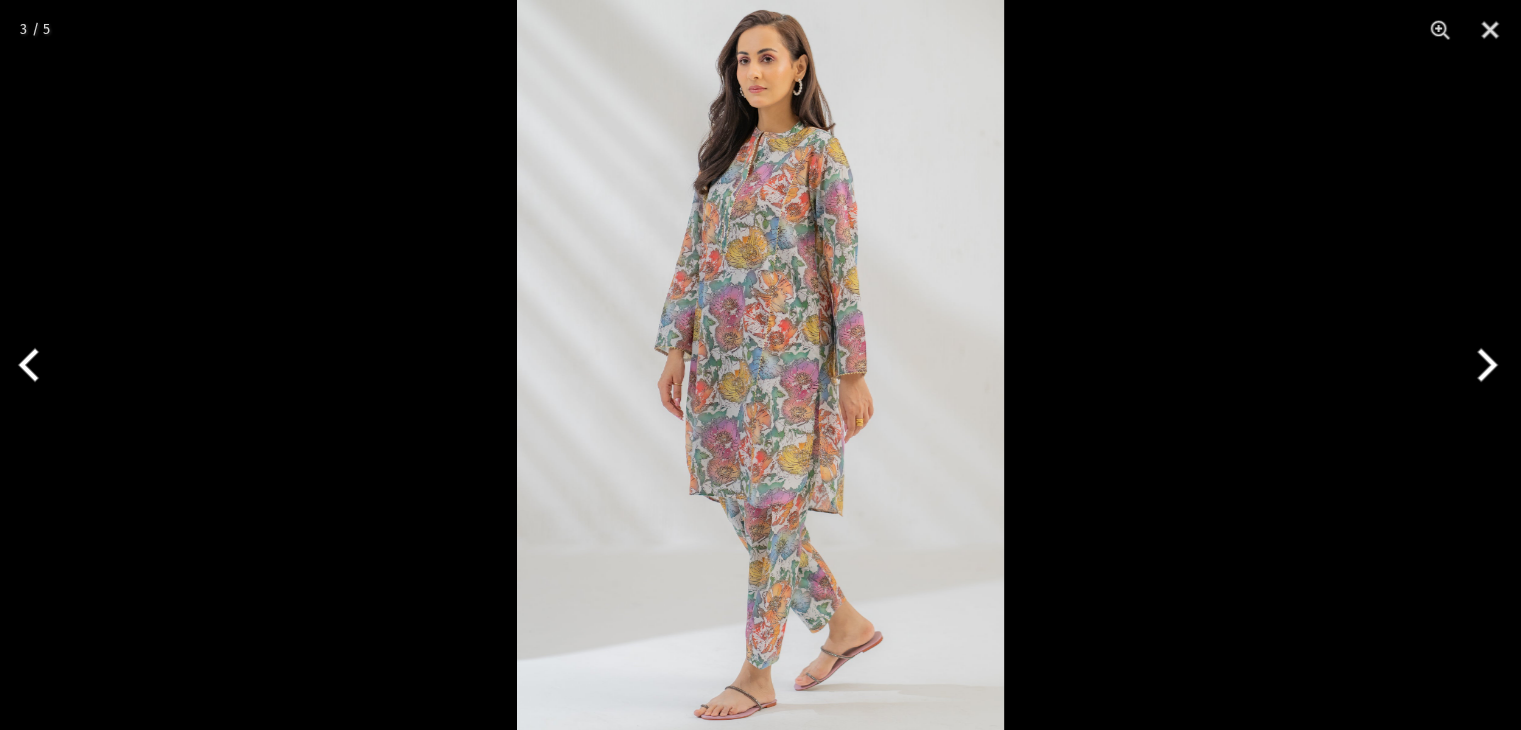 click at bounding box center [760, 365] 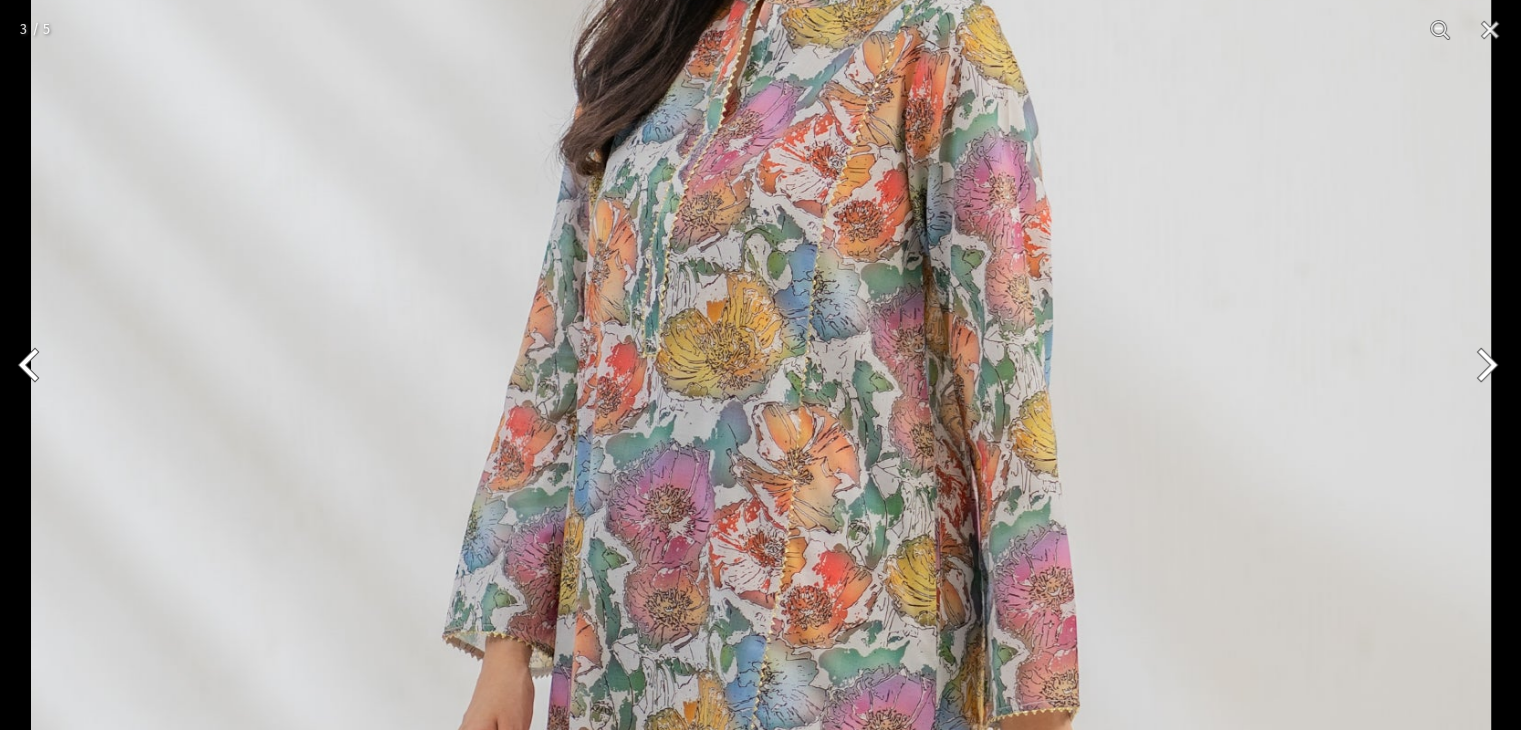 click at bounding box center (761, 687) 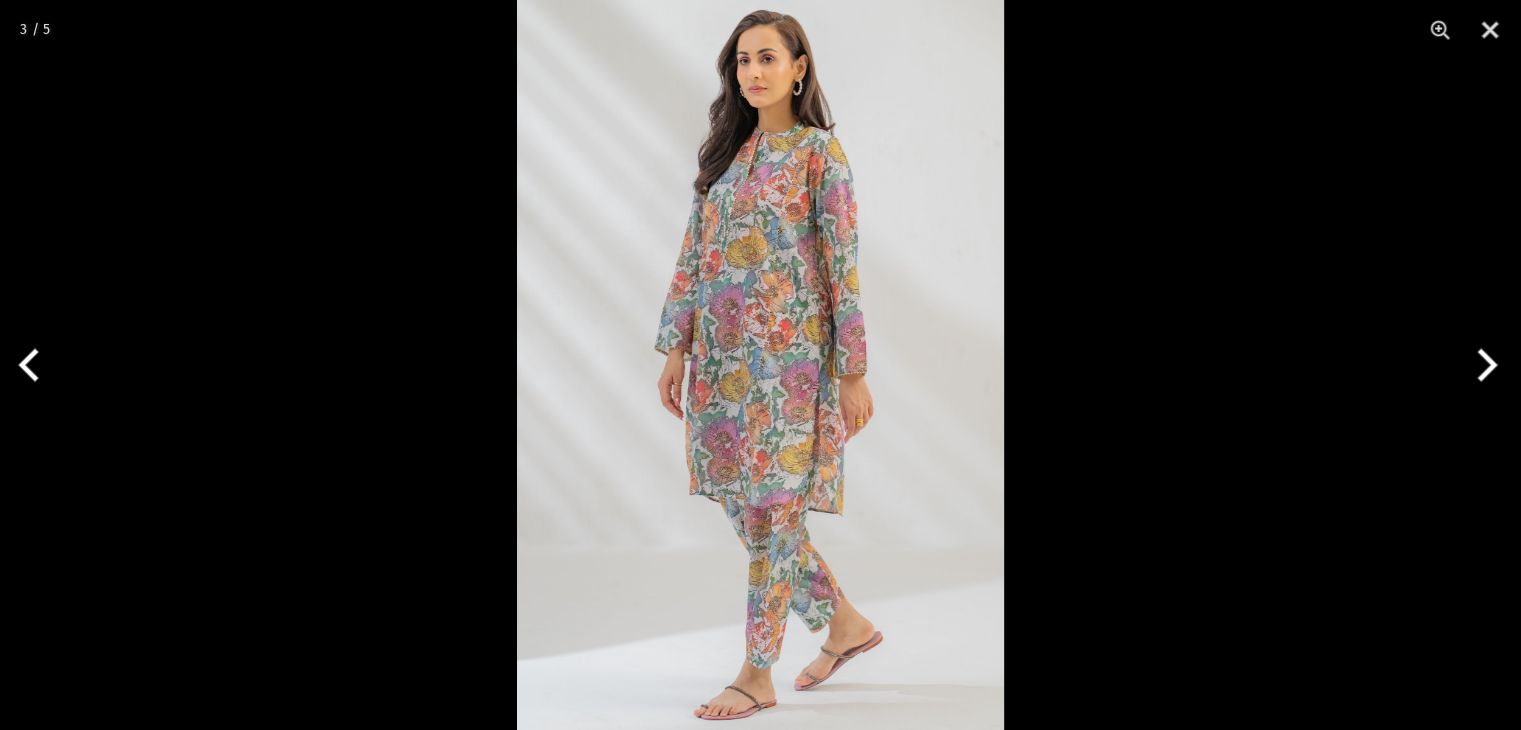 click at bounding box center [760, 365] 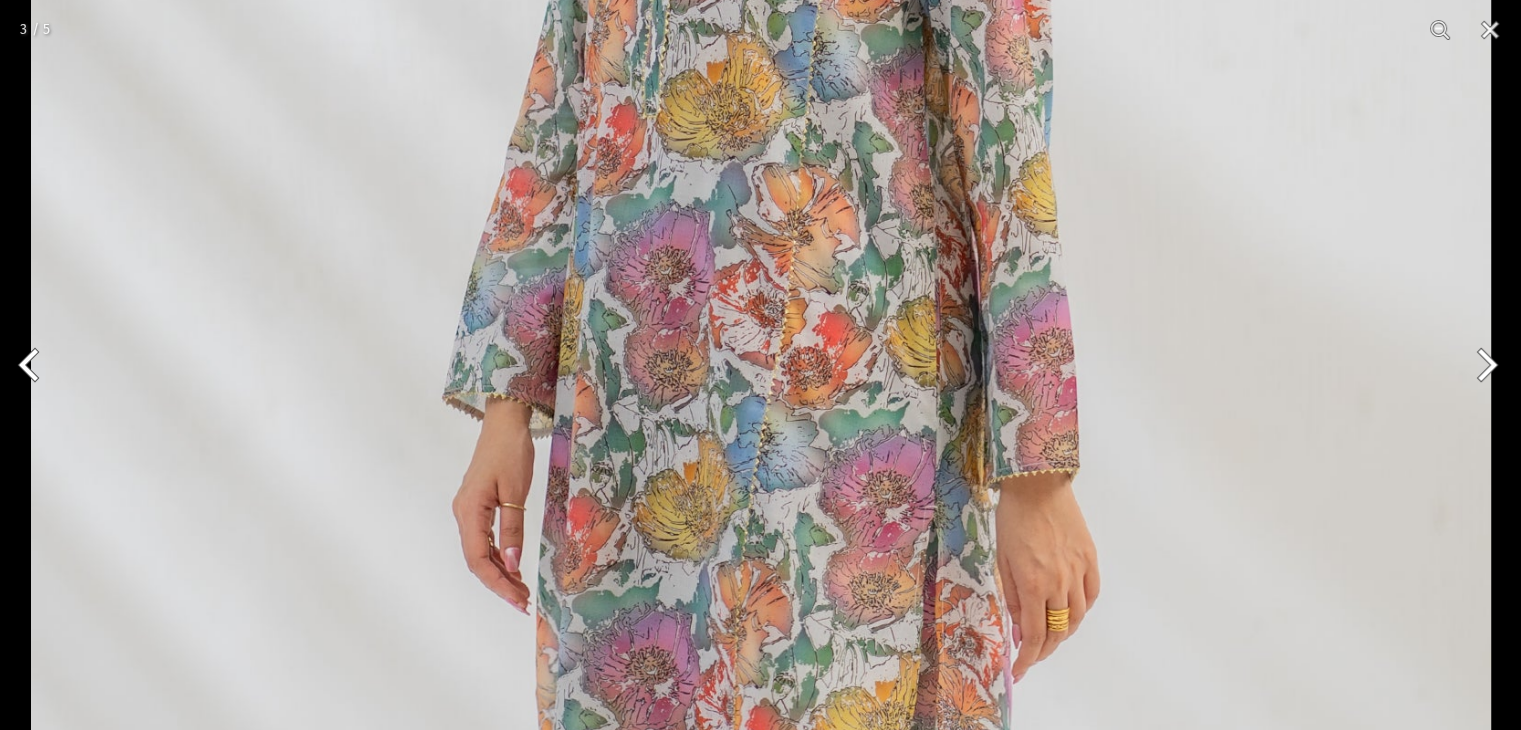 click at bounding box center [761, 448] 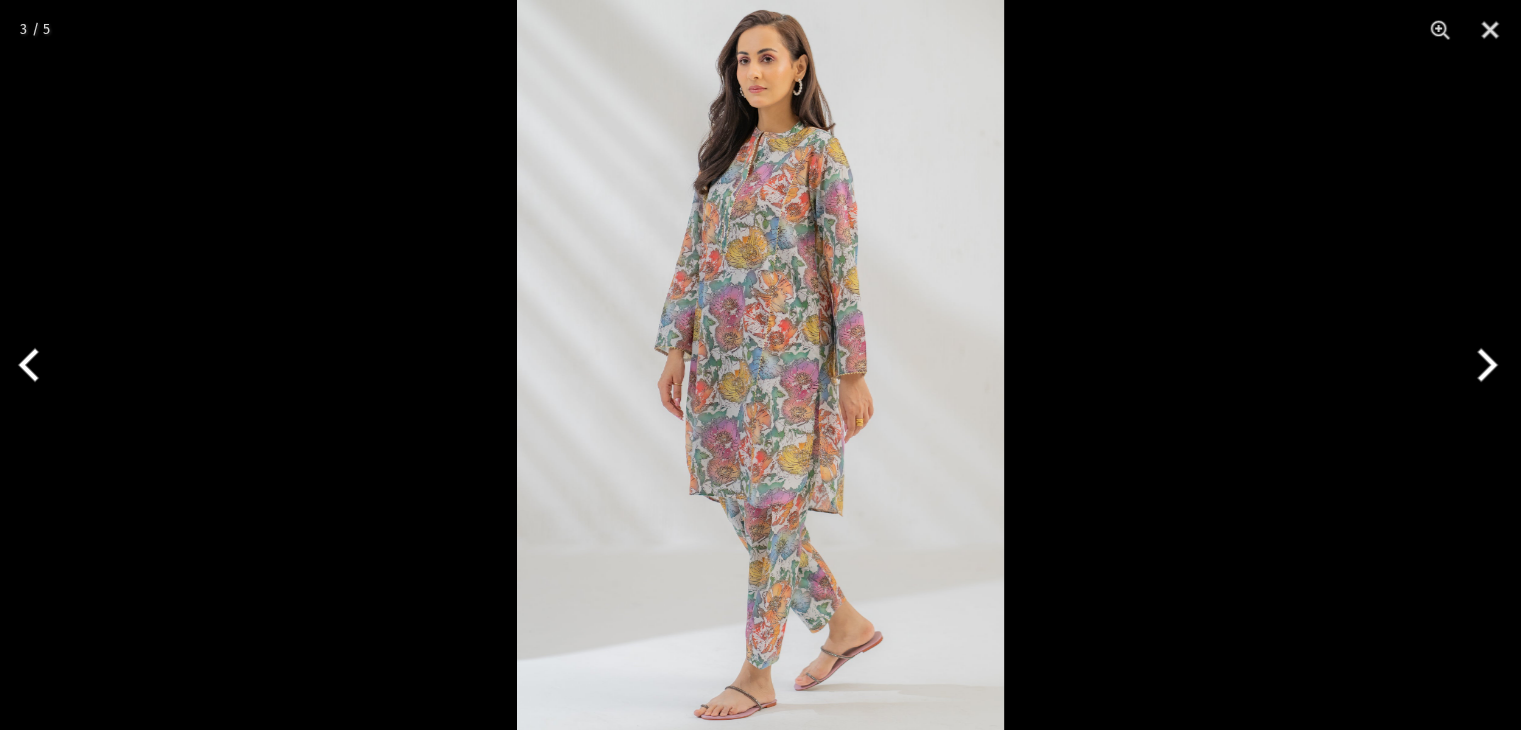 click at bounding box center [760, 365] 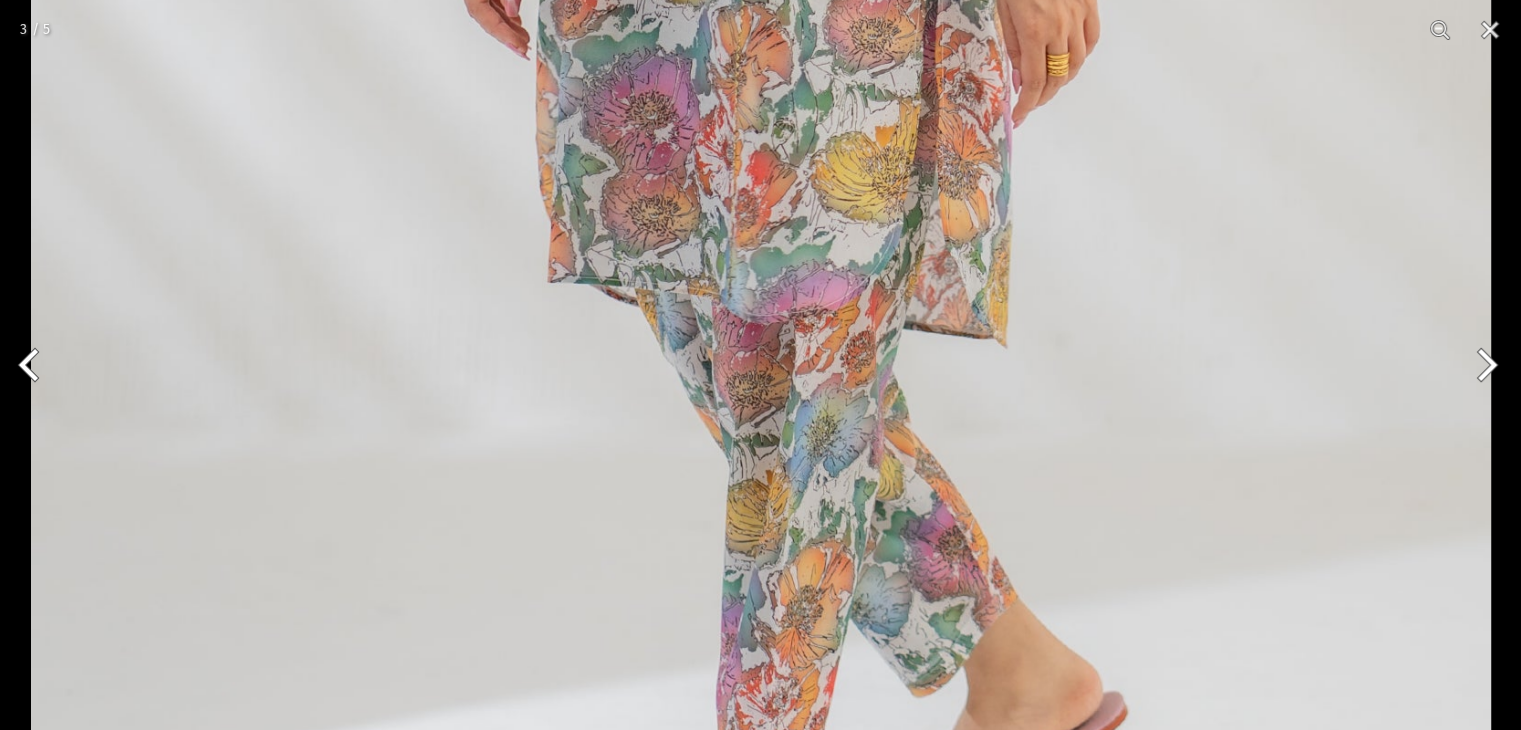 click at bounding box center [761, -107] 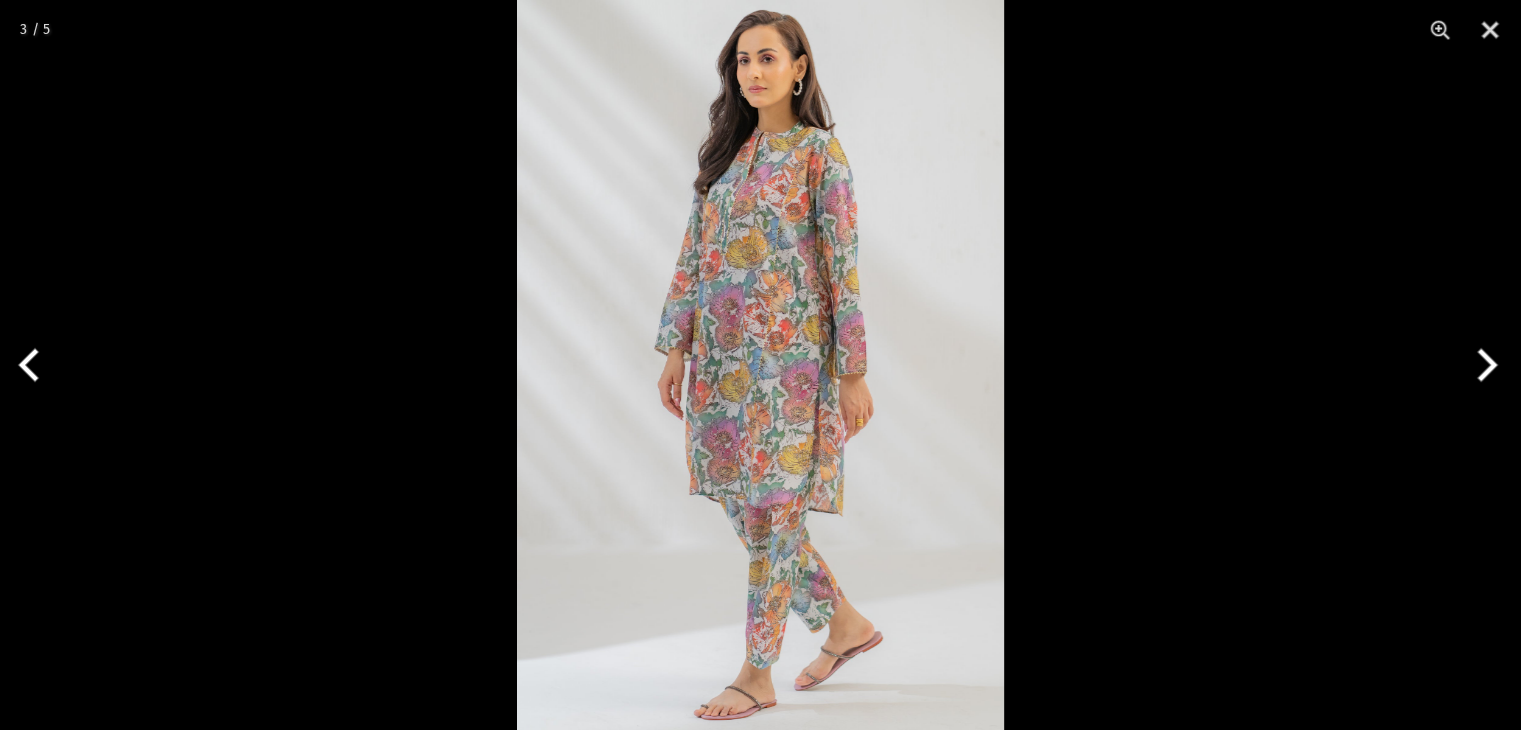 click at bounding box center [1483, 365] 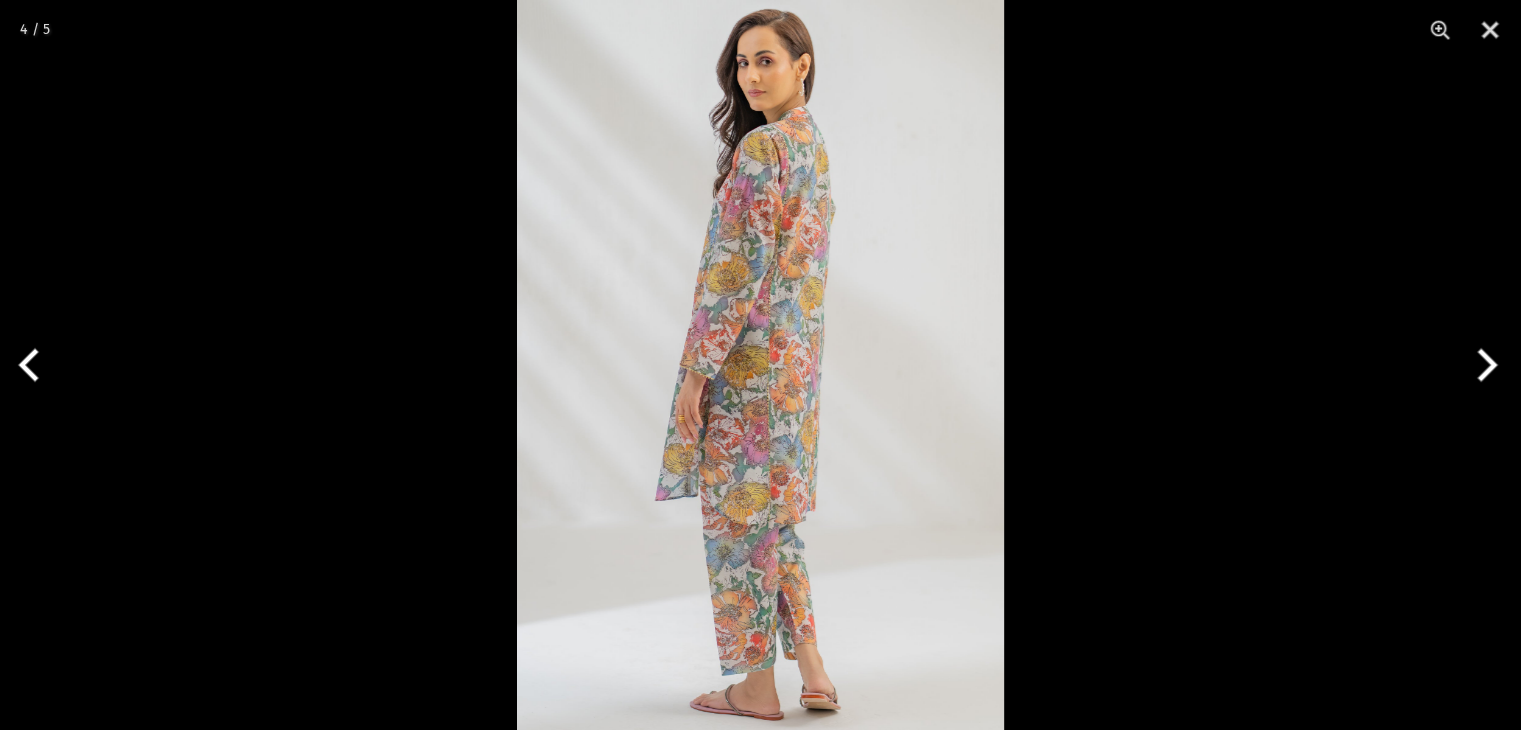 click at bounding box center [760, 365] 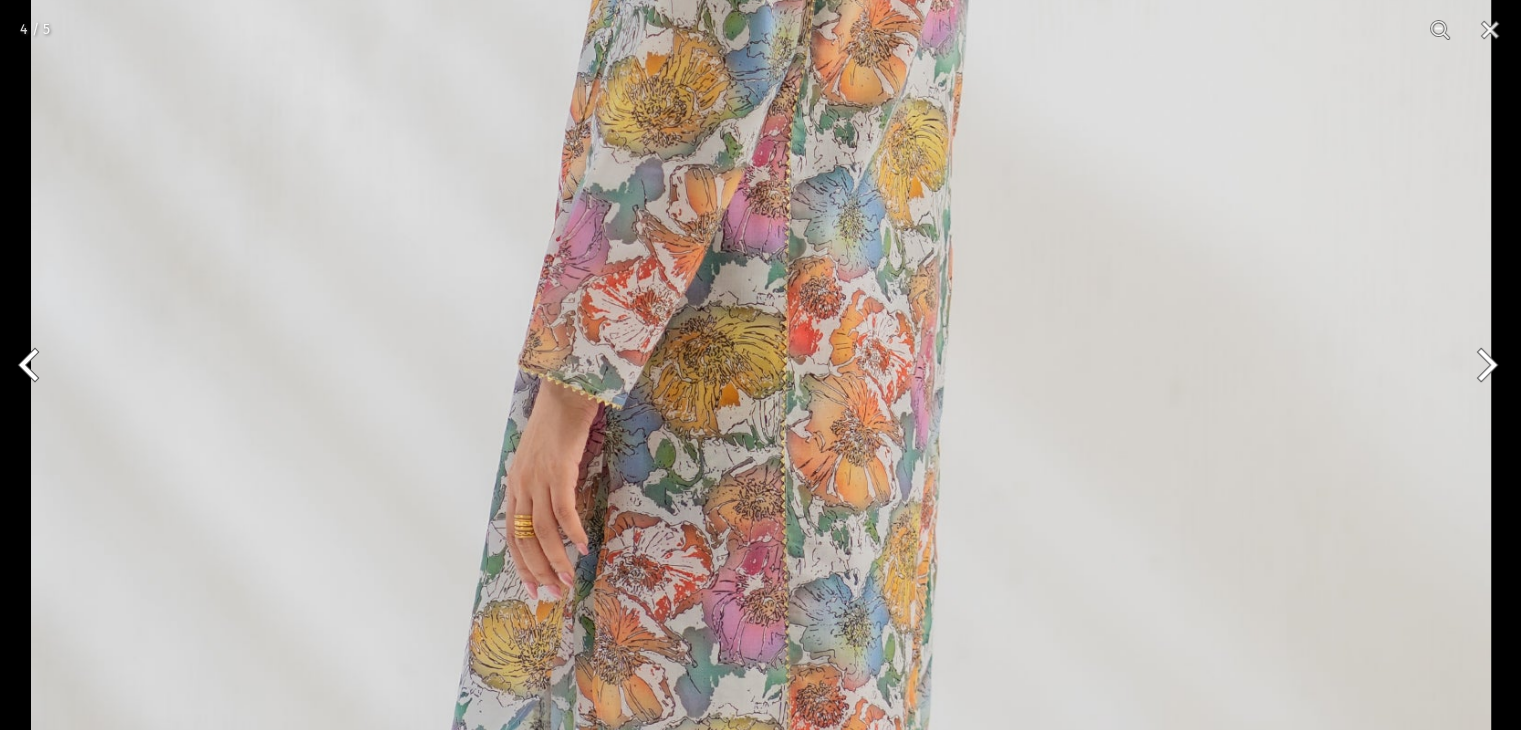 click at bounding box center (761, 365) 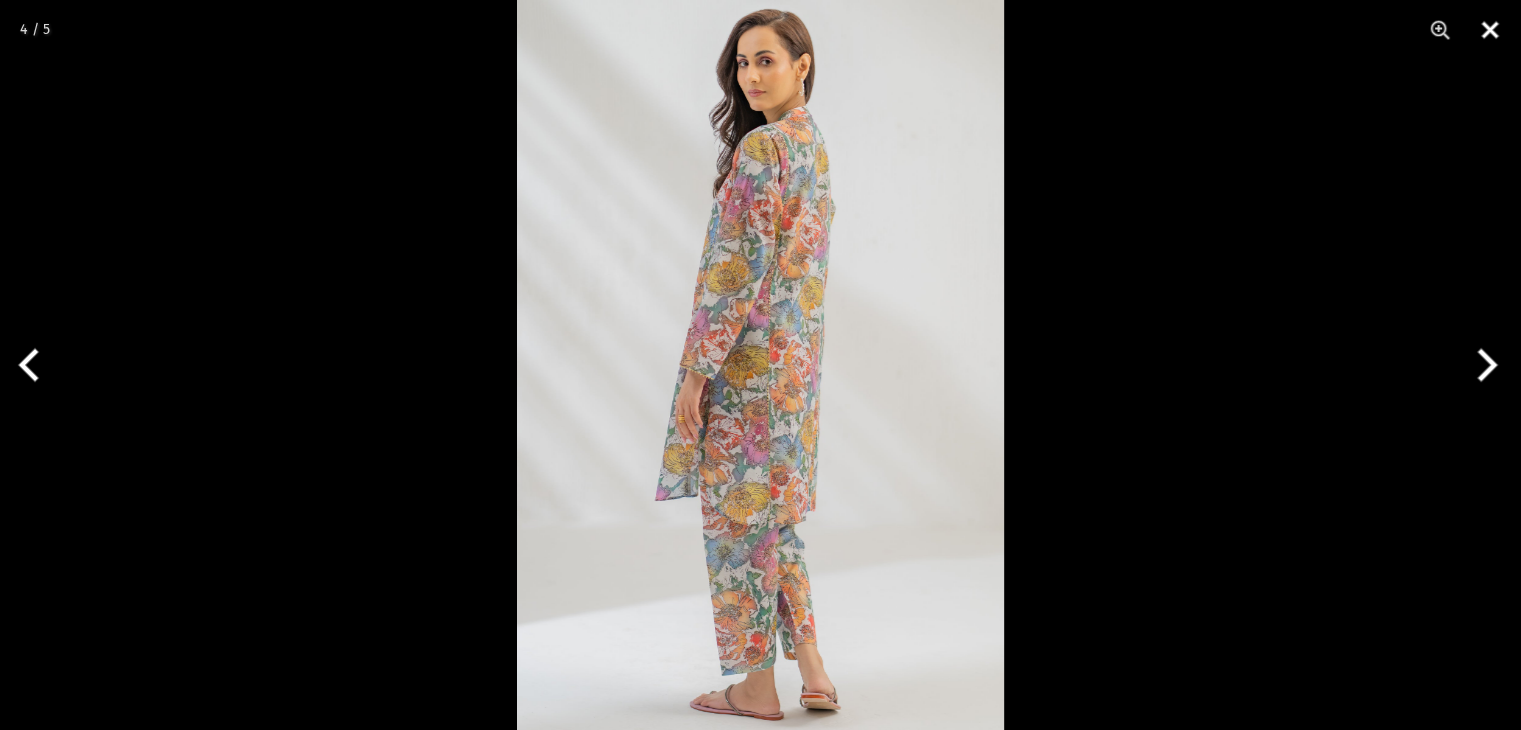 click at bounding box center [1490, 30] 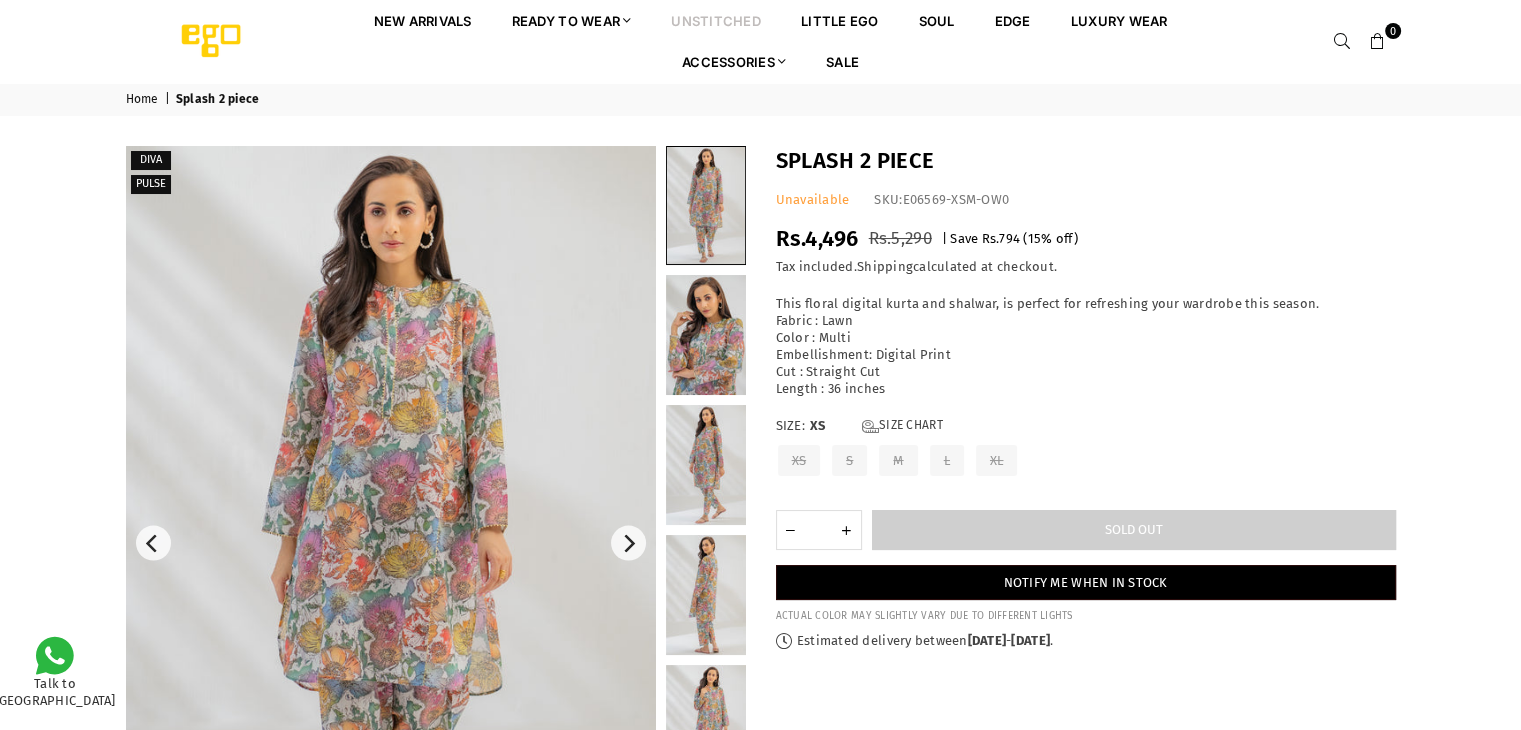 click on "unstitched" at bounding box center [716, 20] 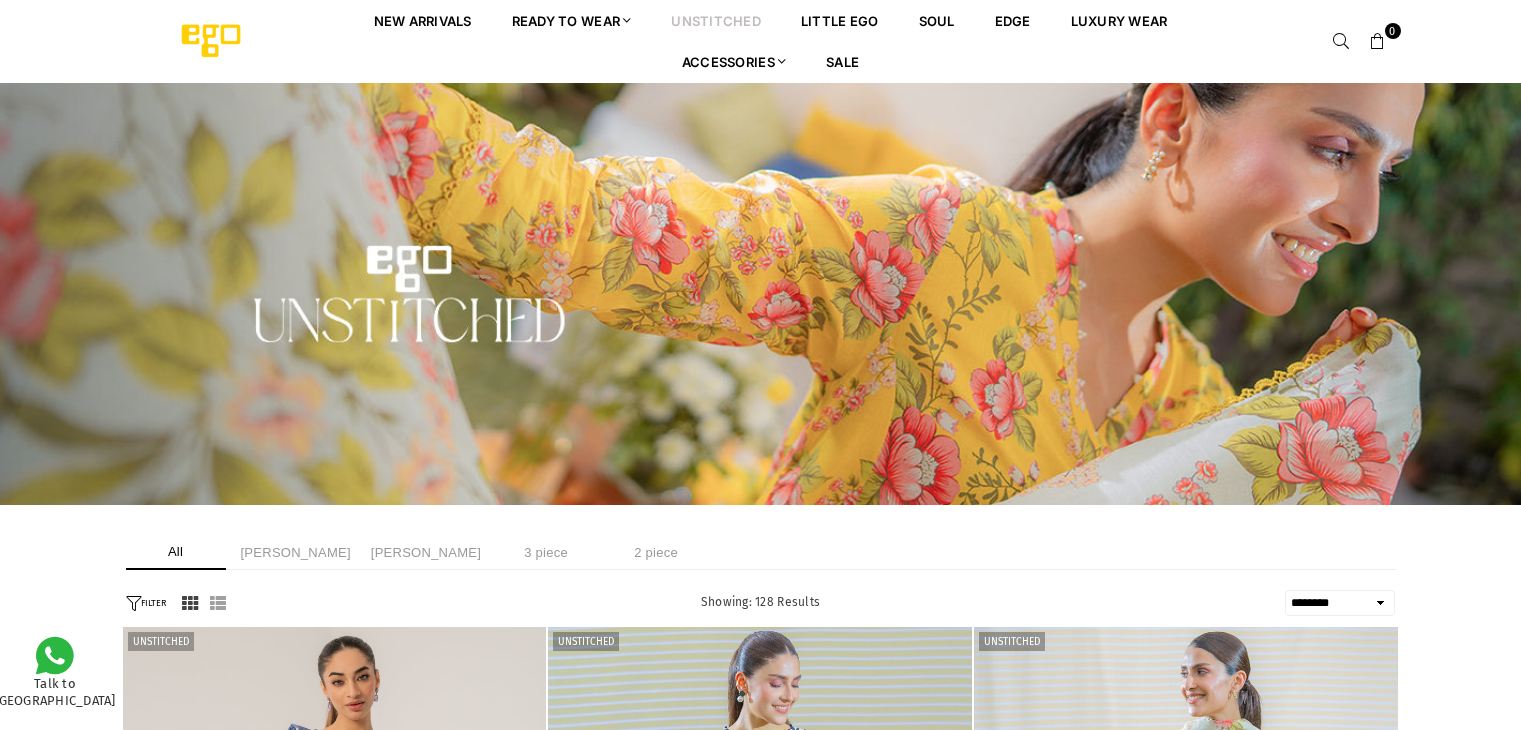 select on "******" 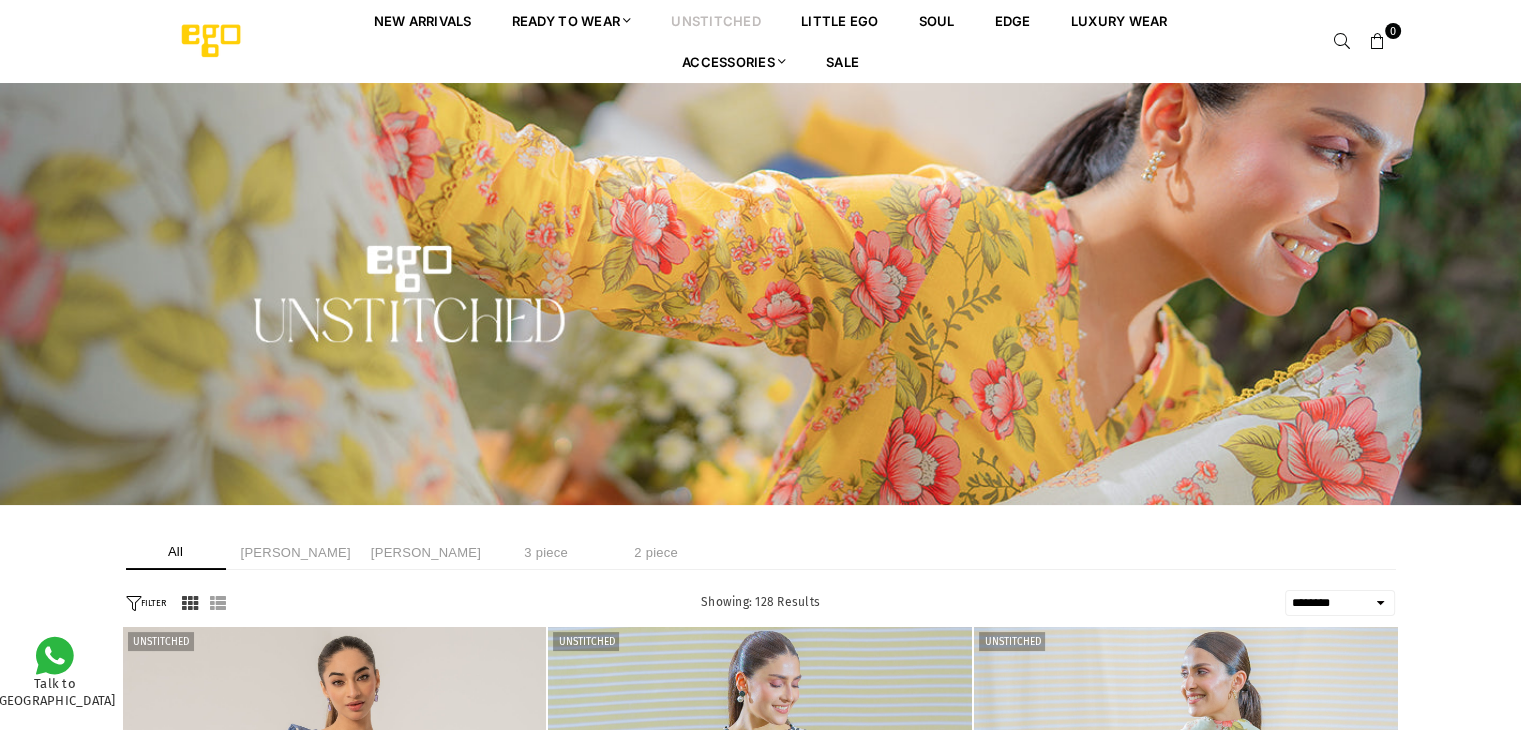 scroll, scrollTop: 0, scrollLeft: 0, axis: both 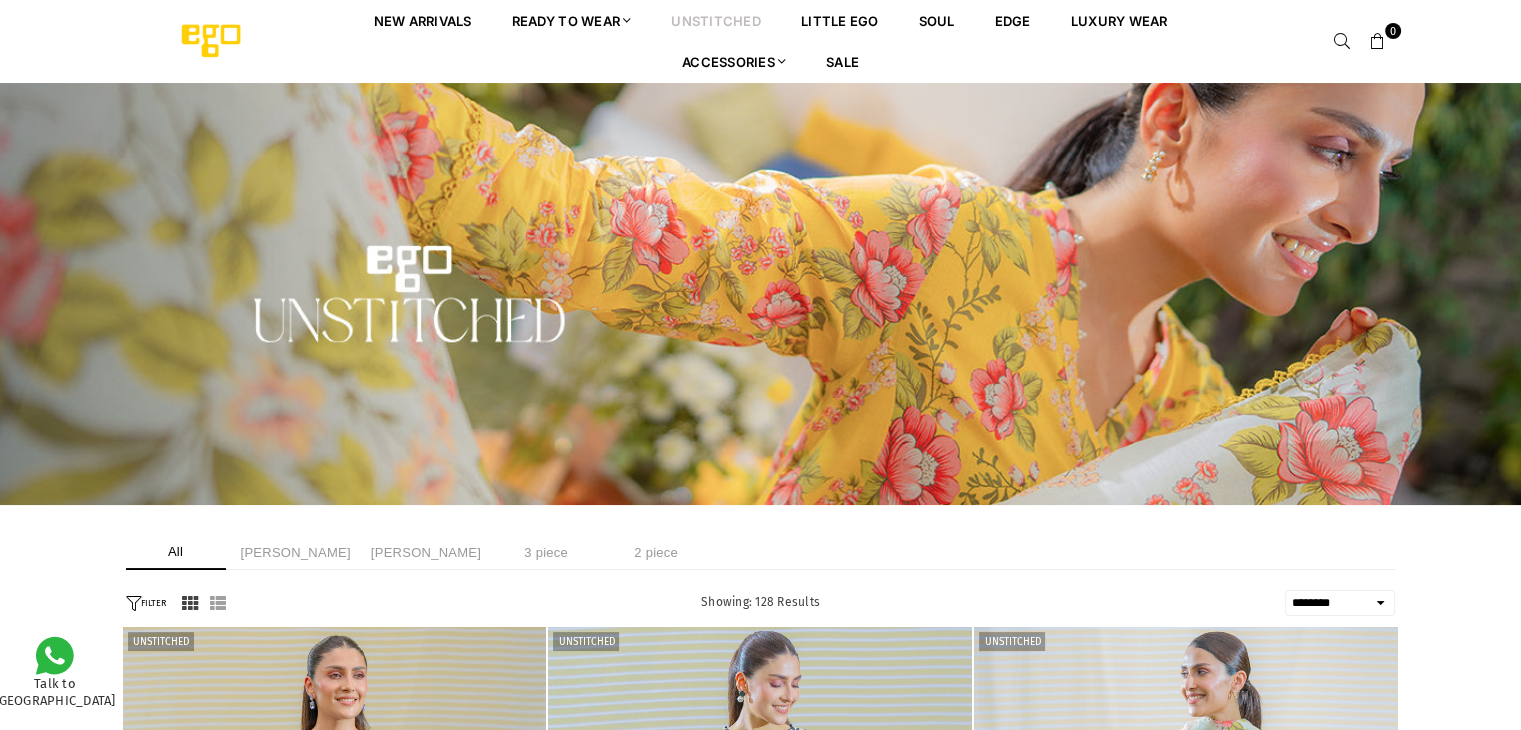 click on "**********" at bounding box center [760, 2002] 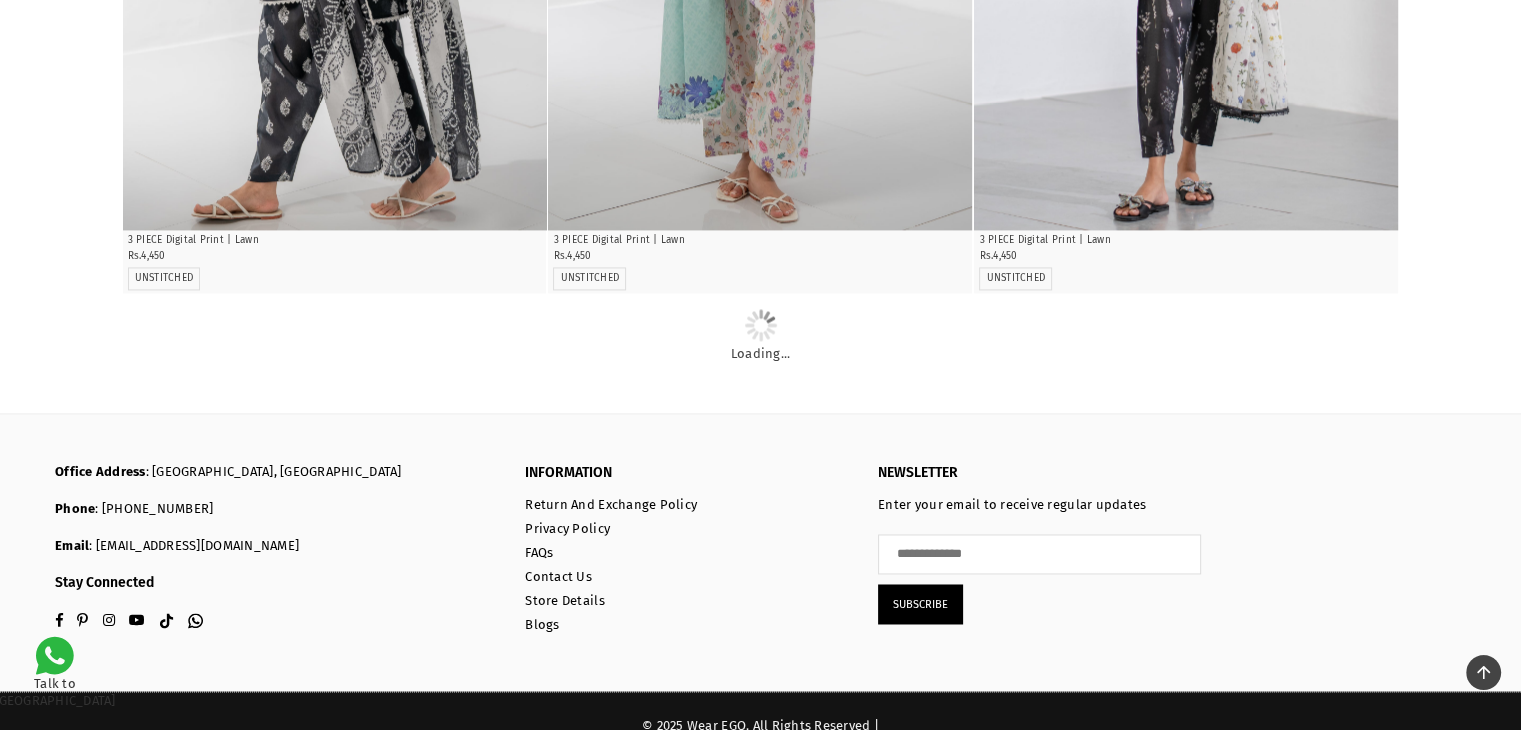 scroll, scrollTop: 3082, scrollLeft: 0, axis: vertical 